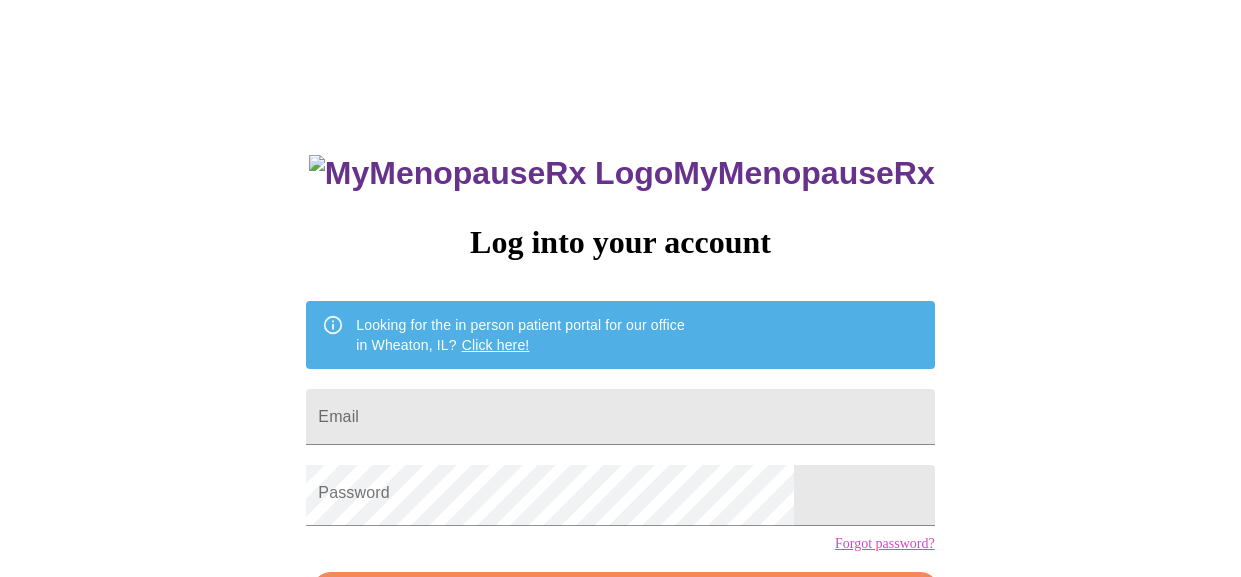 scroll, scrollTop: 0, scrollLeft: 0, axis: both 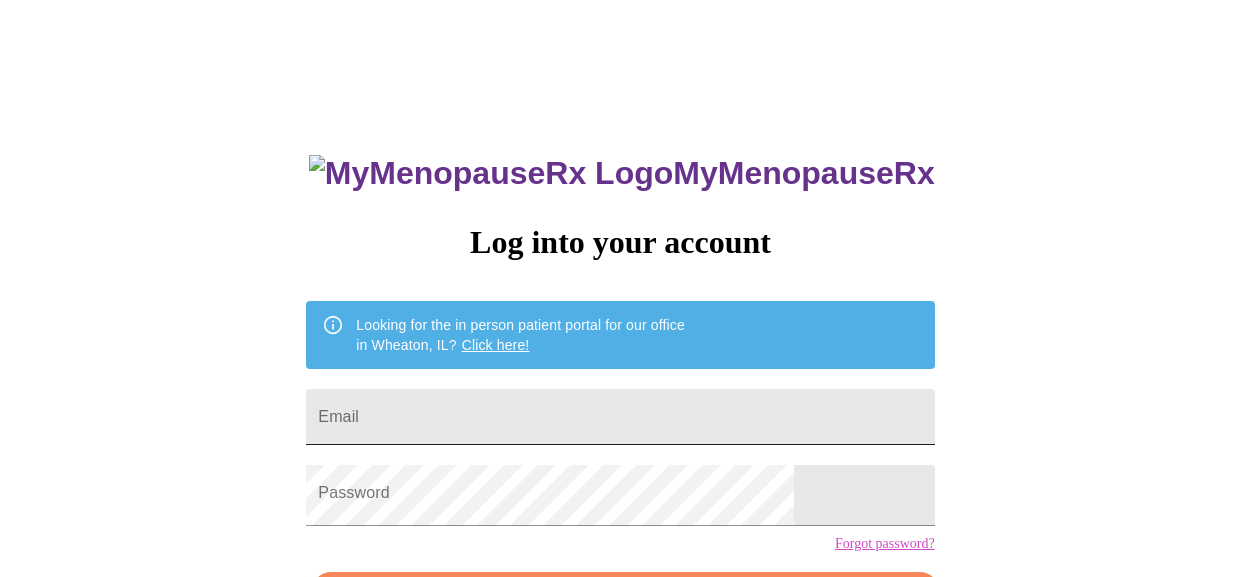 click on "Email" at bounding box center [620, 417] 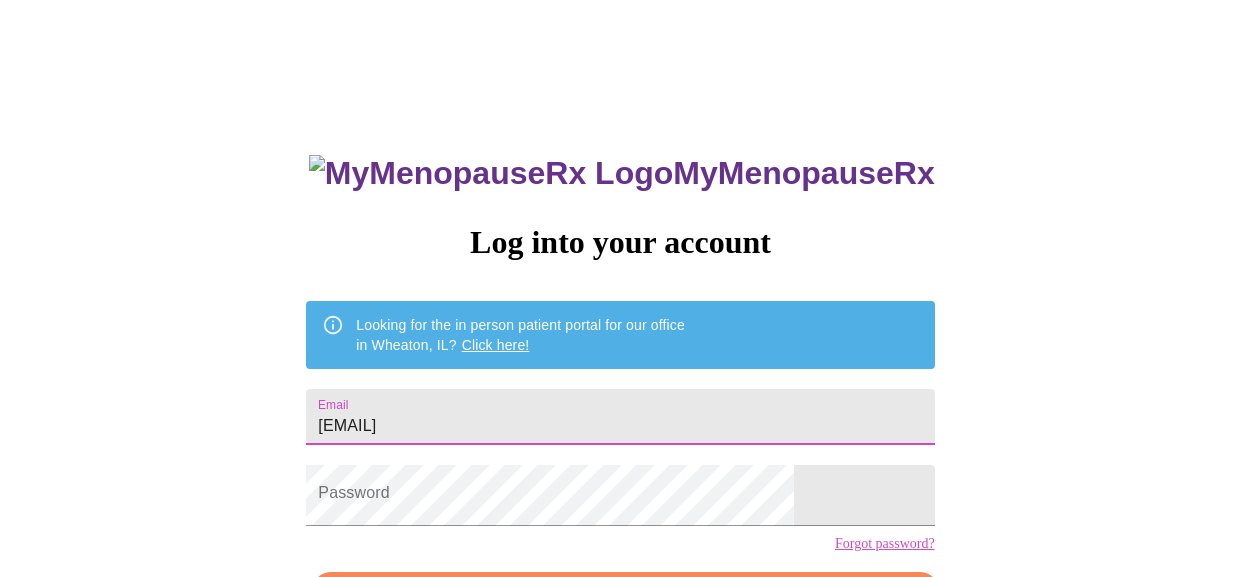 type on "[EMAIL]" 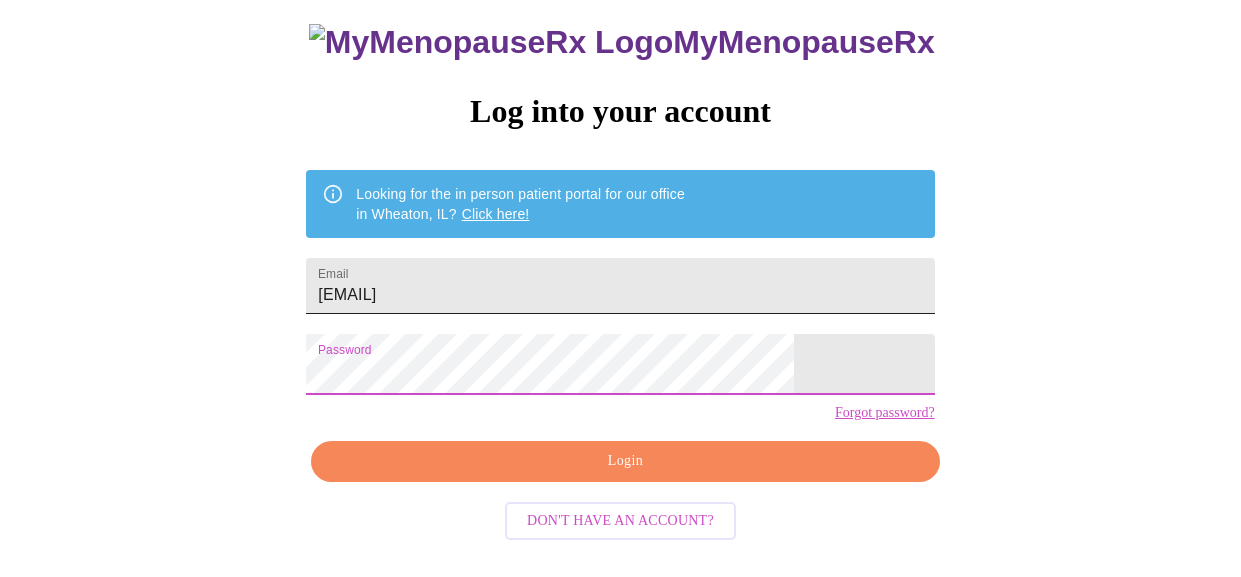scroll, scrollTop: 167, scrollLeft: 0, axis: vertical 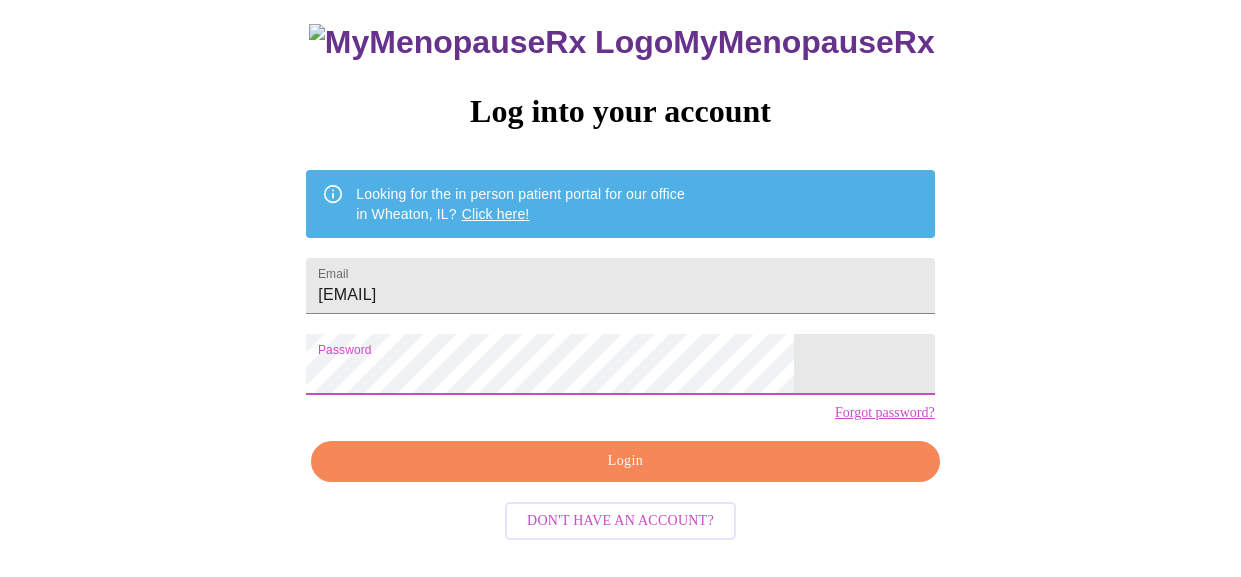 click on "Login" at bounding box center [625, 461] 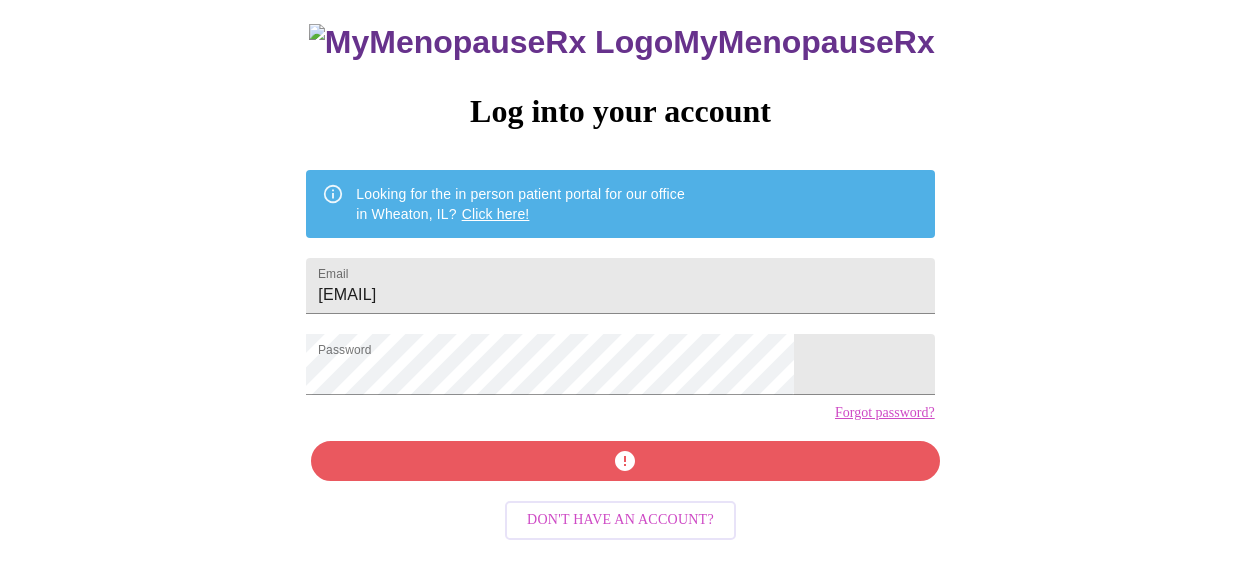 scroll, scrollTop: 167, scrollLeft: 0, axis: vertical 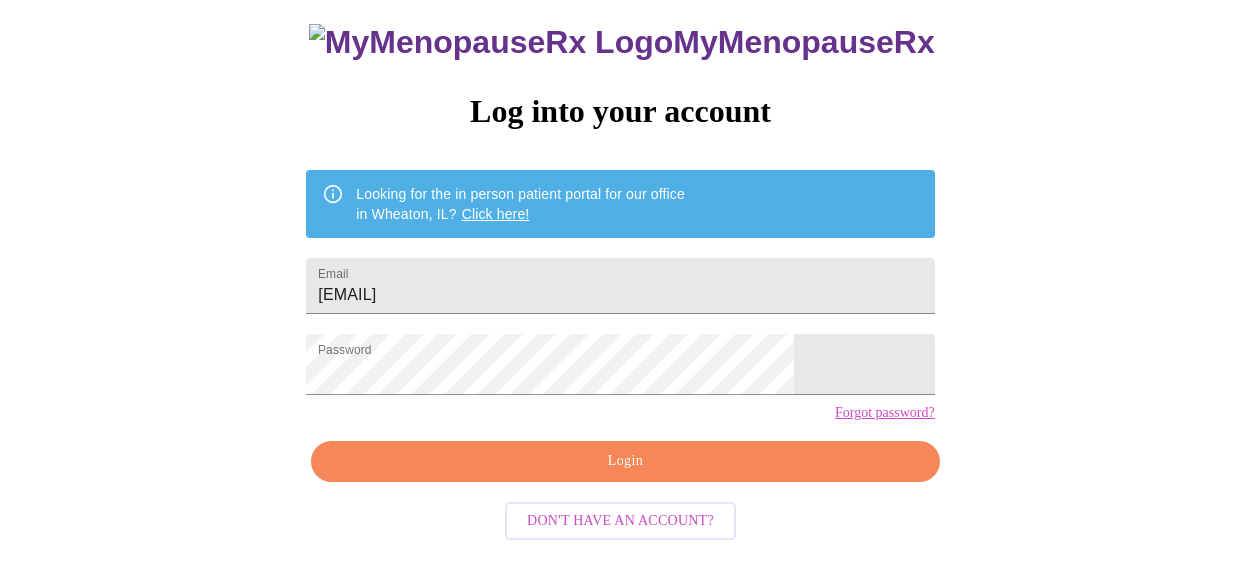 click on "Login" at bounding box center [625, 461] 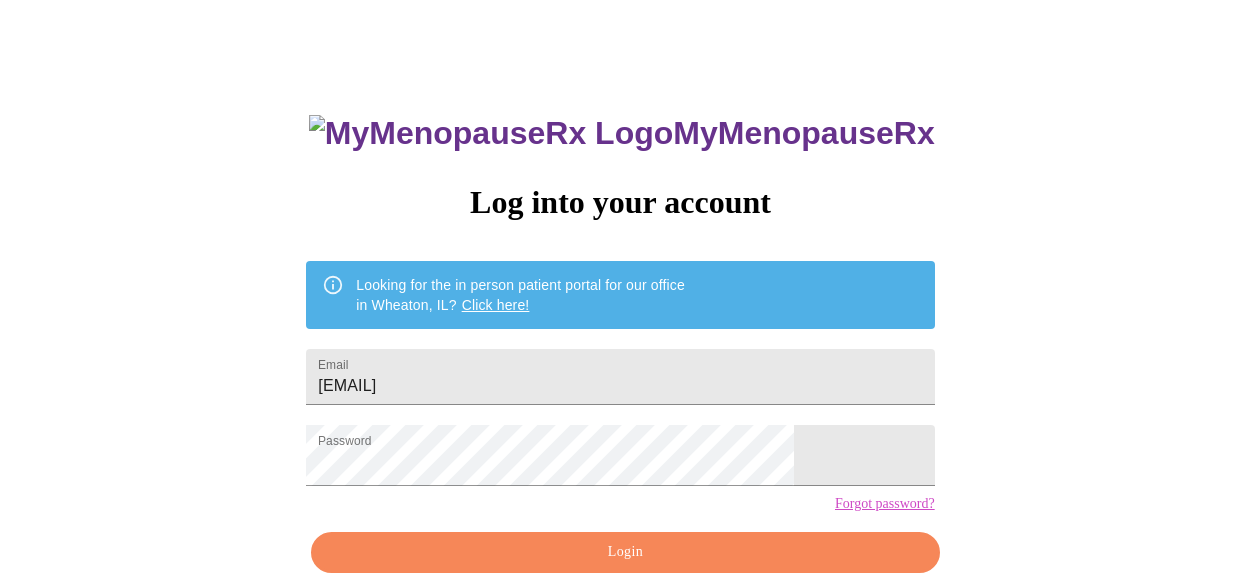 scroll, scrollTop: 167, scrollLeft: 0, axis: vertical 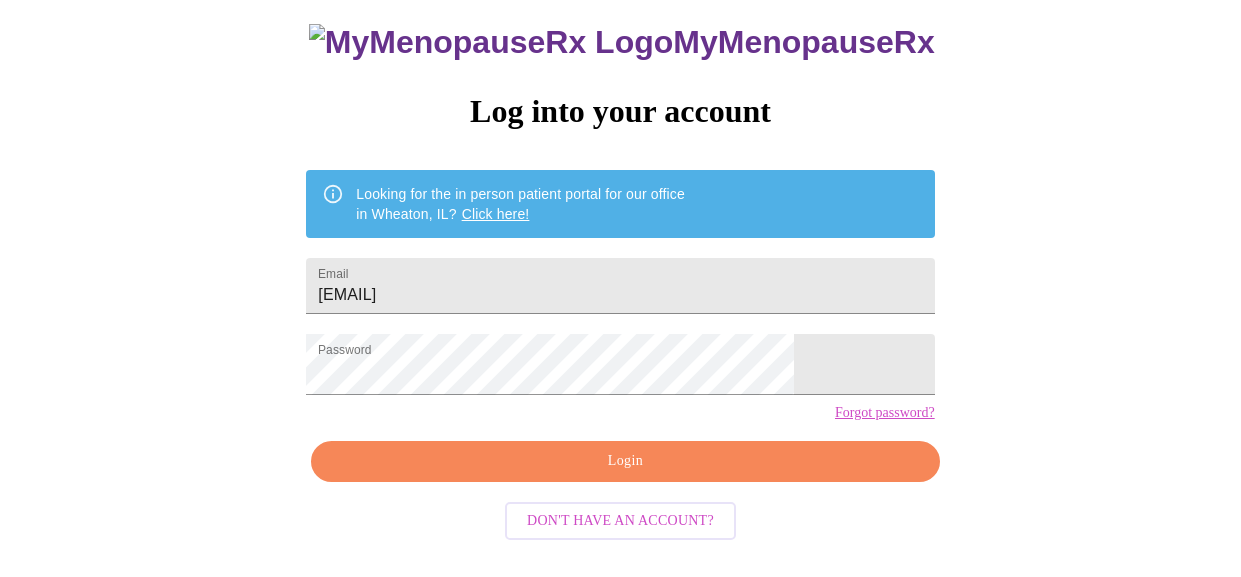 click on "Login" at bounding box center [625, 461] 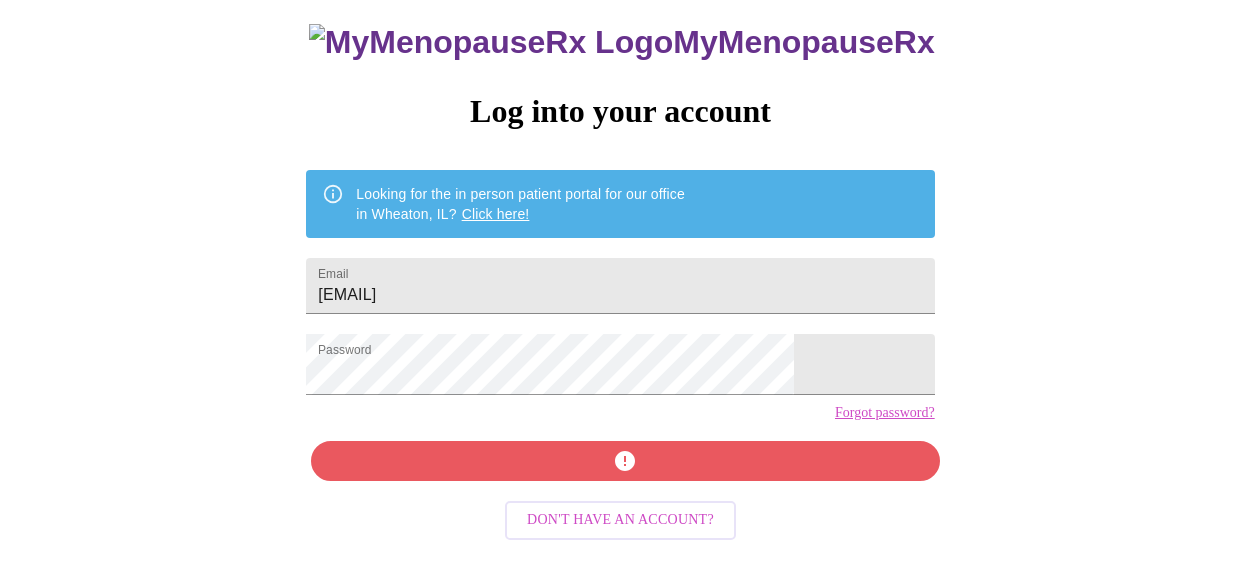 scroll, scrollTop: 167, scrollLeft: 0, axis: vertical 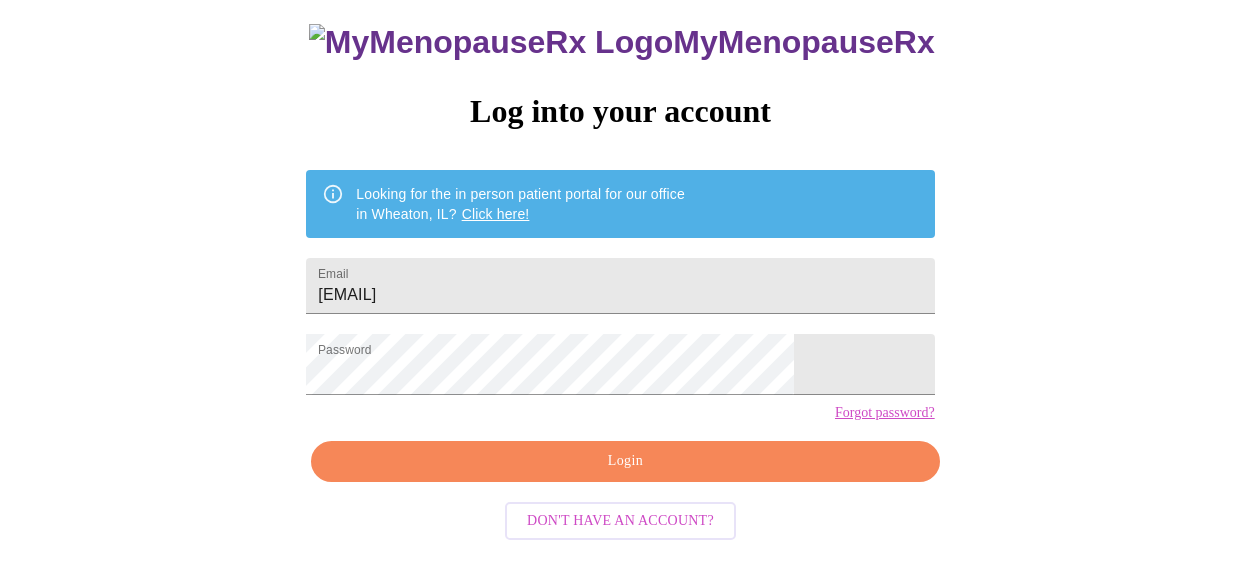click on "MyMenopauseRx Log into your account Looking for the in person patient portal for our office   in Wheaton, IL? Click here! Email [EMAIL] Password Forgot password? Login Don't have an account?" at bounding box center [620, 280] 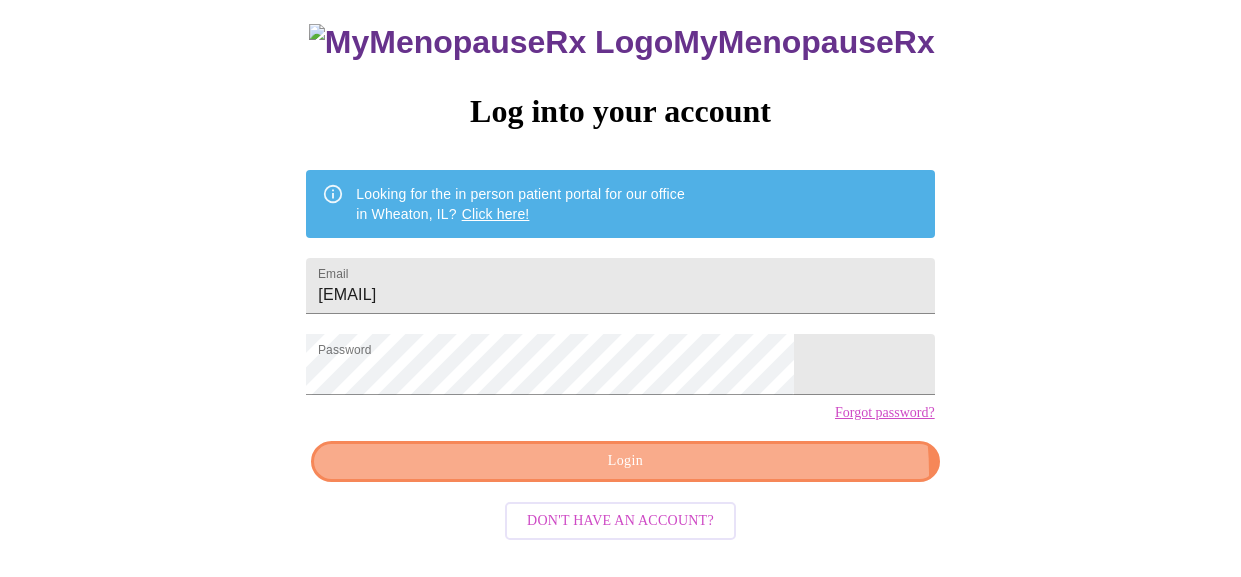 click on "Login" at bounding box center [625, 461] 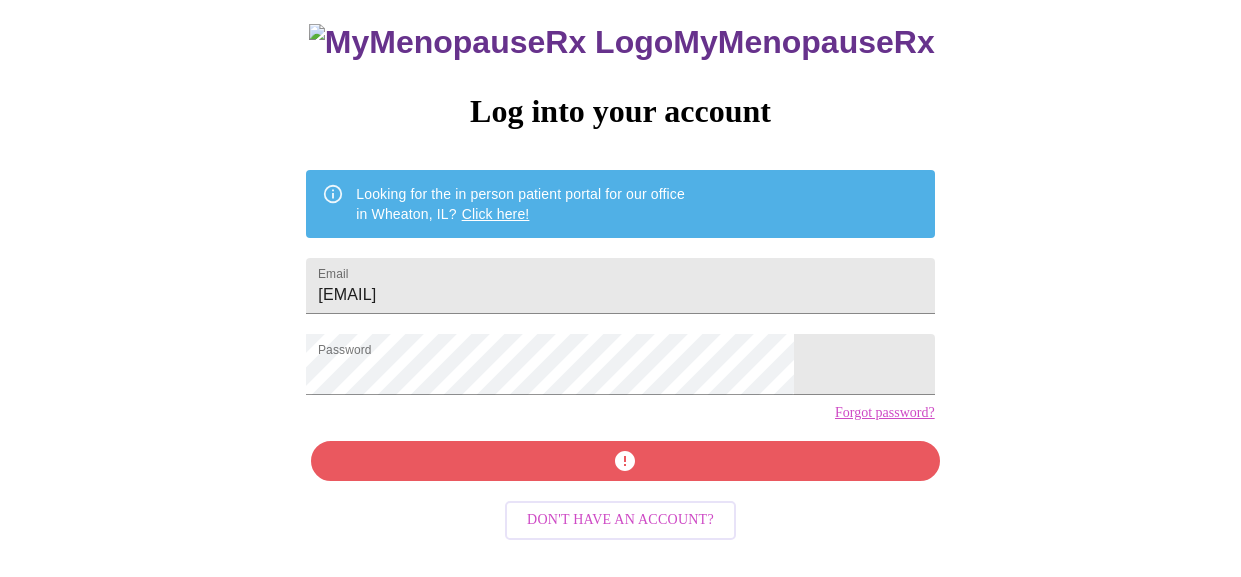 scroll, scrollTop: 167, scrollLeft: 0, axis: vertical 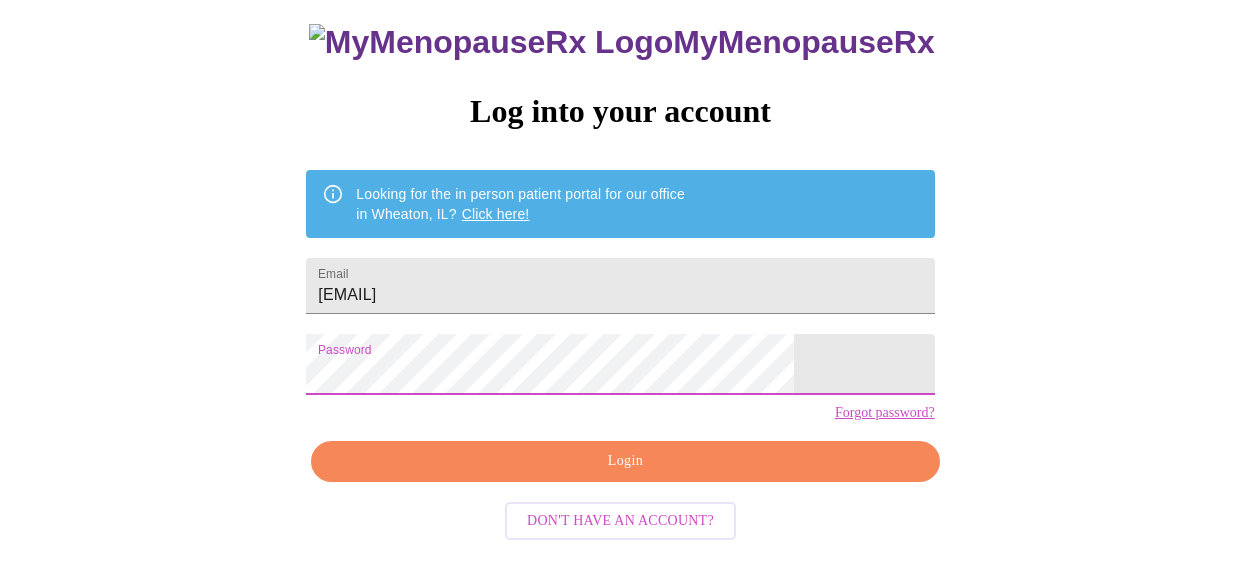 click on "Login" at bounding box center (625, 461) 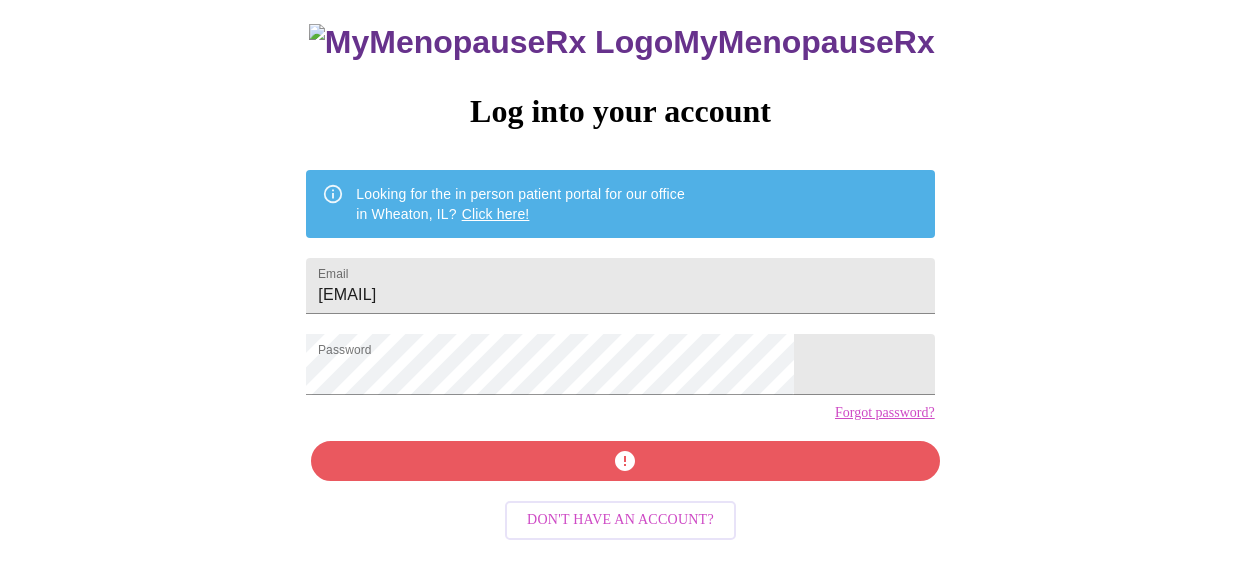scroll, scrollTop: 167, scrollLeft: 0, axis: vertical 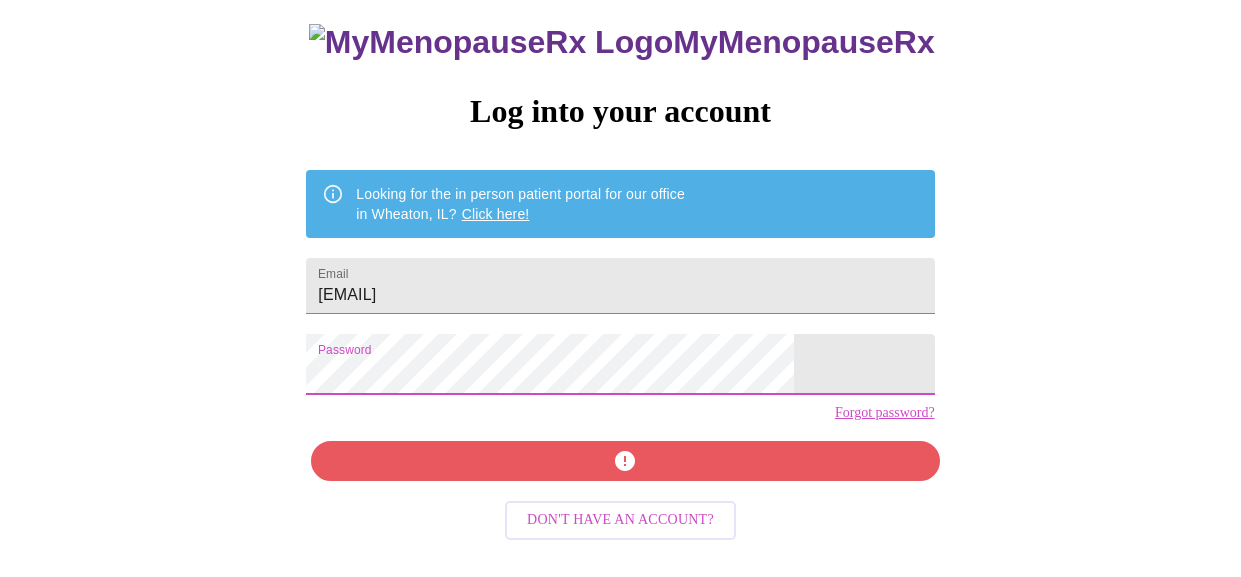 click on "MyMenopauseRx Log into your account Looking for the in person patient portal for our office   in Wheaton, IL? Click here! Email [EMAIL] Password Forgot password? Don't have an account?" at bounding box center [620, 280] 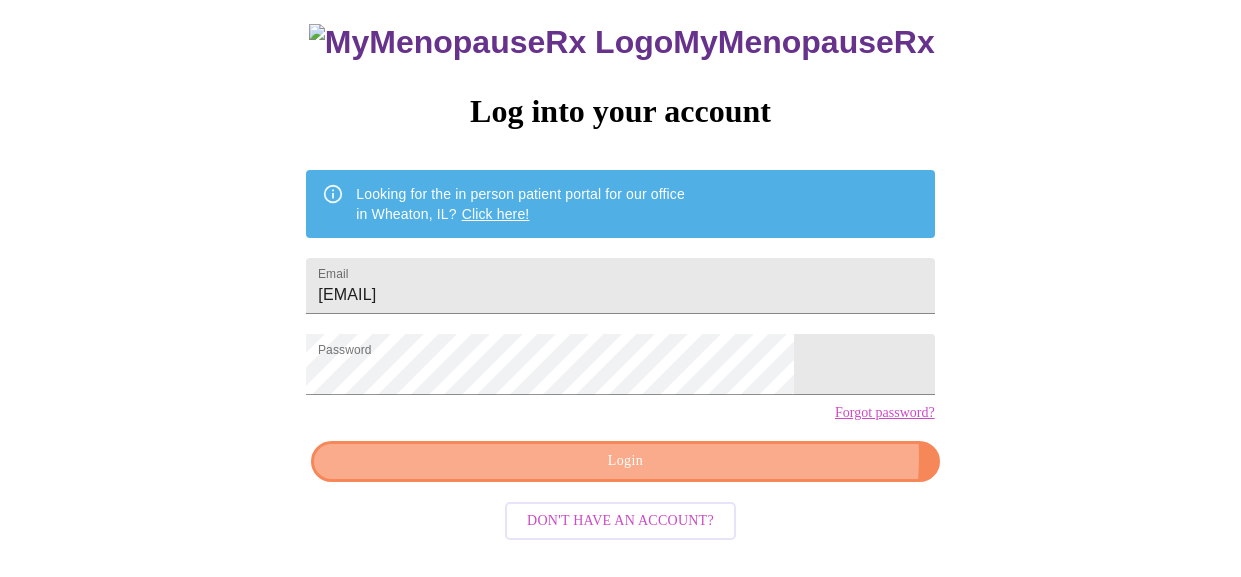 click on "Login" at bounding box center [625, 461] 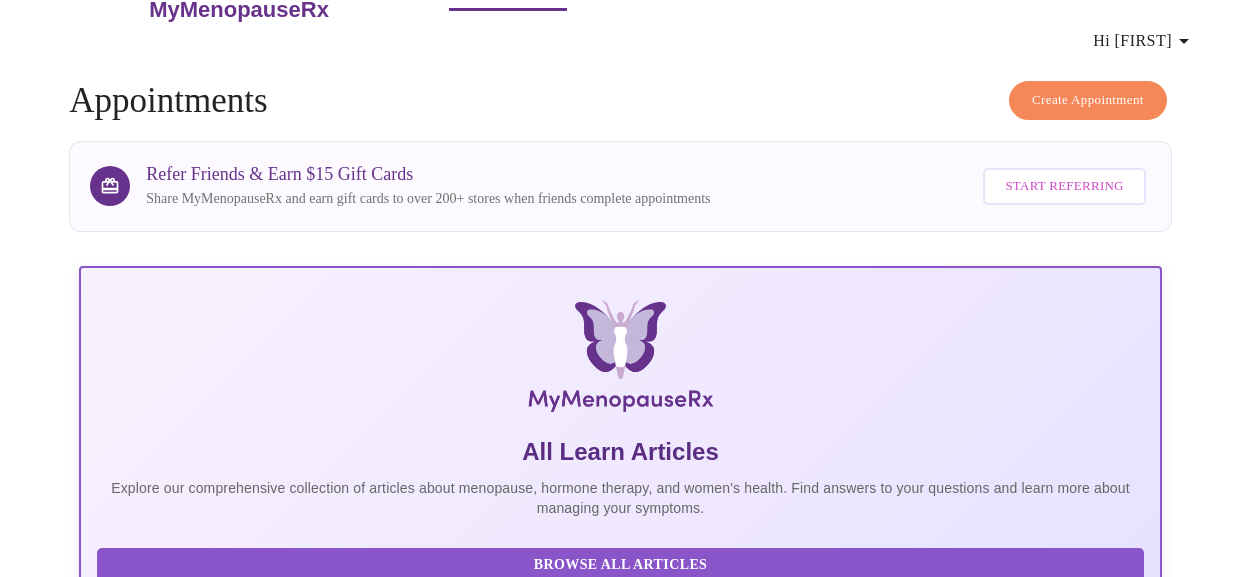 scroll, scrollTop: 0, scrollLeft: 0, axis: both 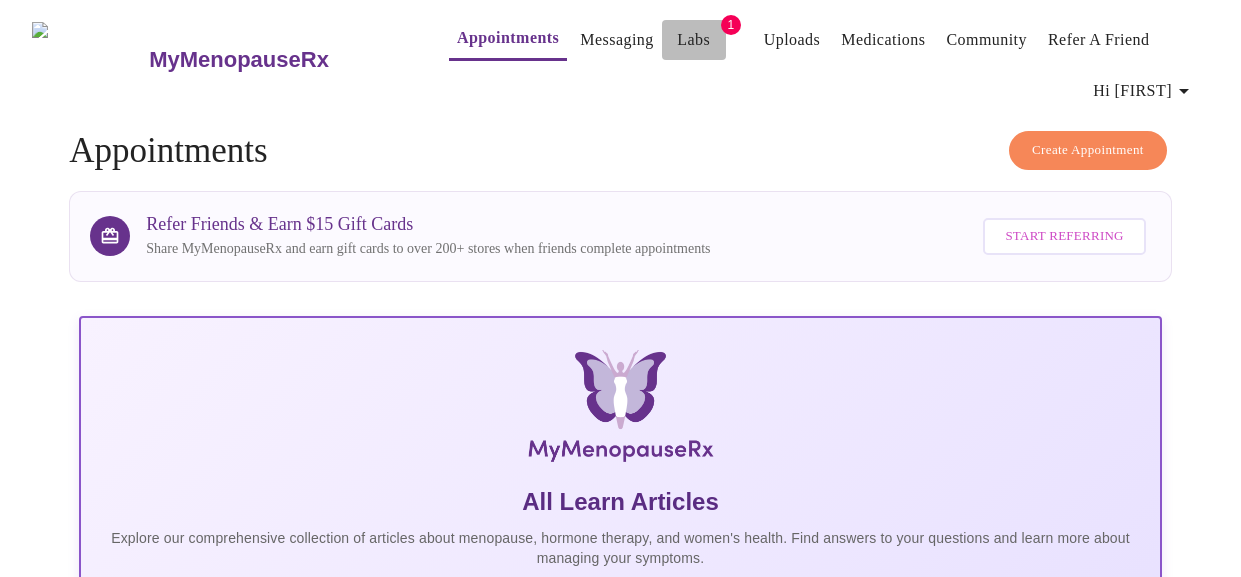 click on "Labs" at bounding box center (693, 40) 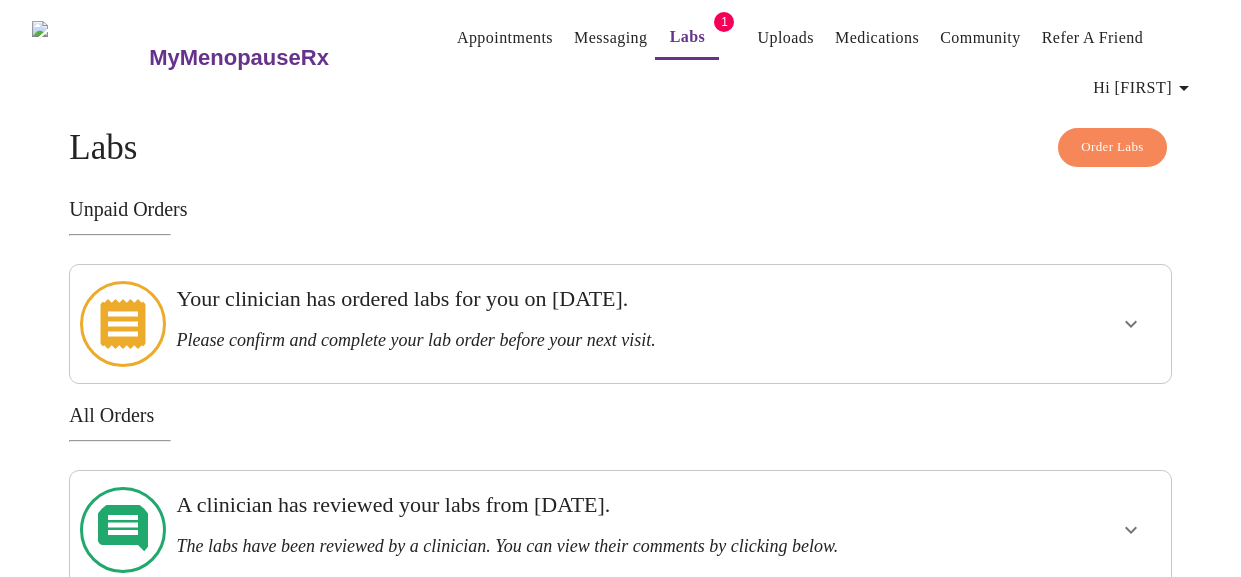 click on "Your clinician has ordered labs for you on [DATE]." at bounding box center [567, 299] 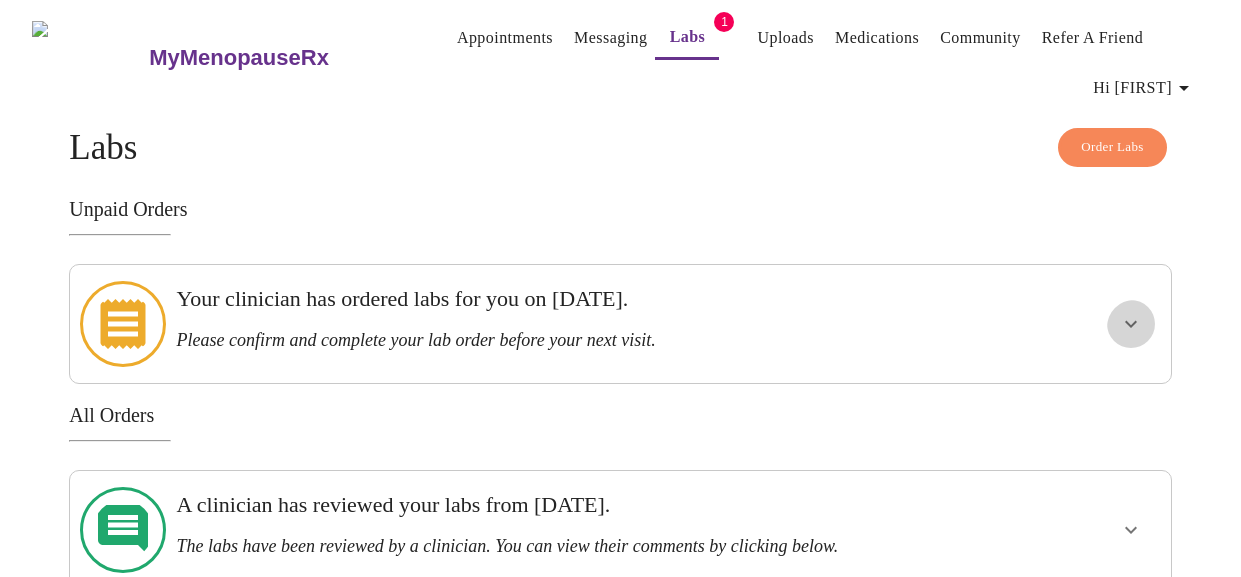 click 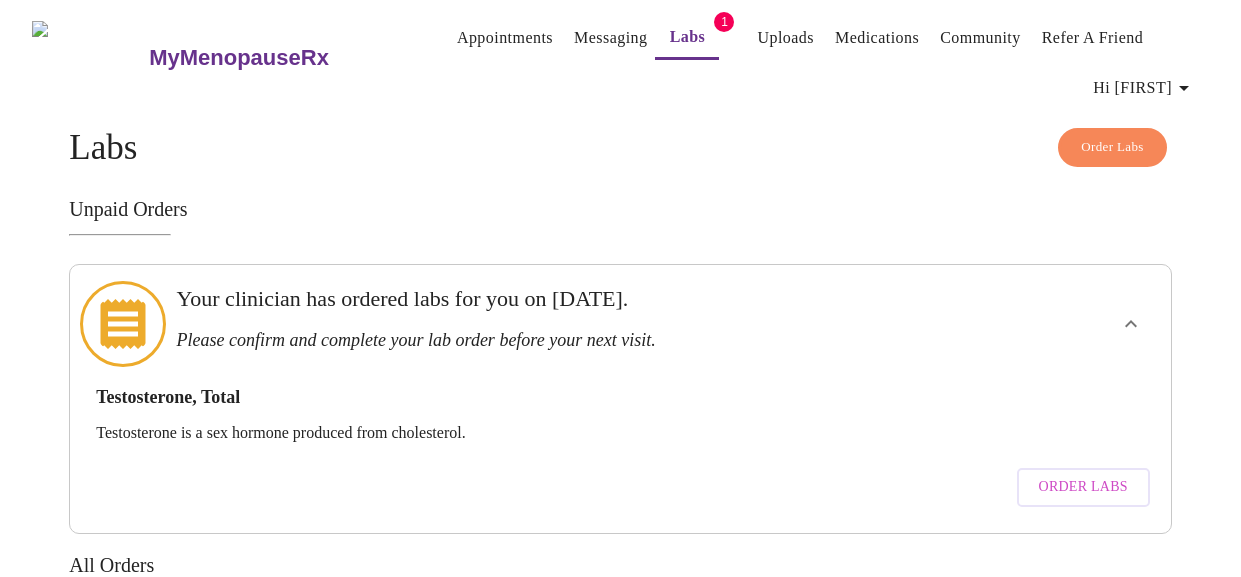 click on "Order Labs" at bounding box center (1083, 487) 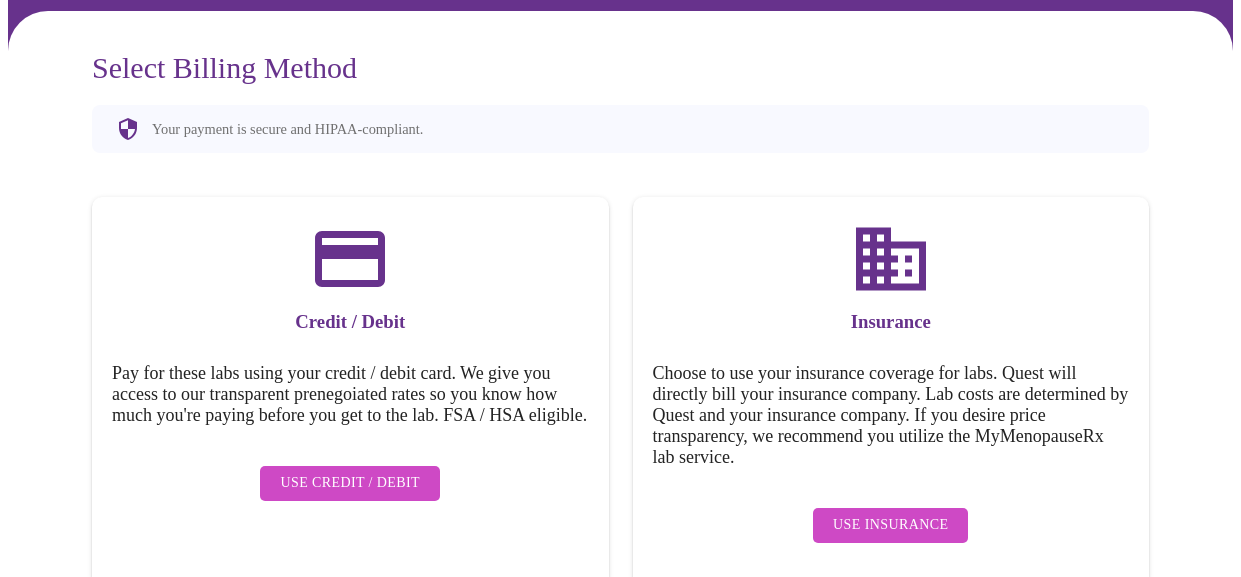 scroll, scrollTop: 187, scrollLeft: 0, axis: vertical 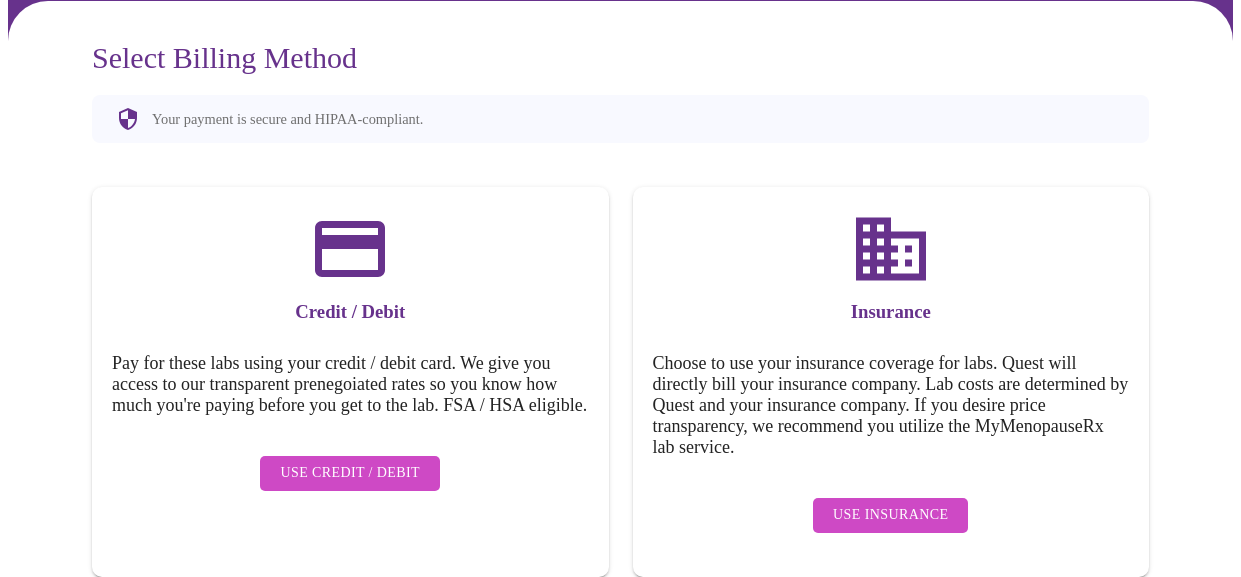 click on "Use Insurance" at bounding box center (890, 515) 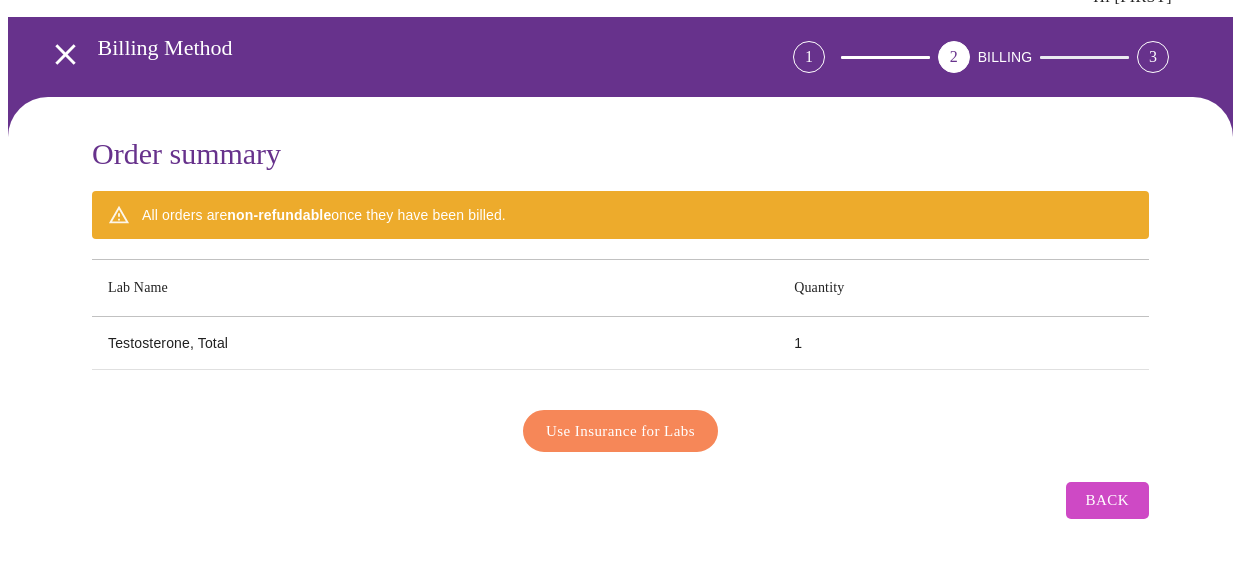 click on "Use Insurance for Labs" at bounding box center (620, 431) 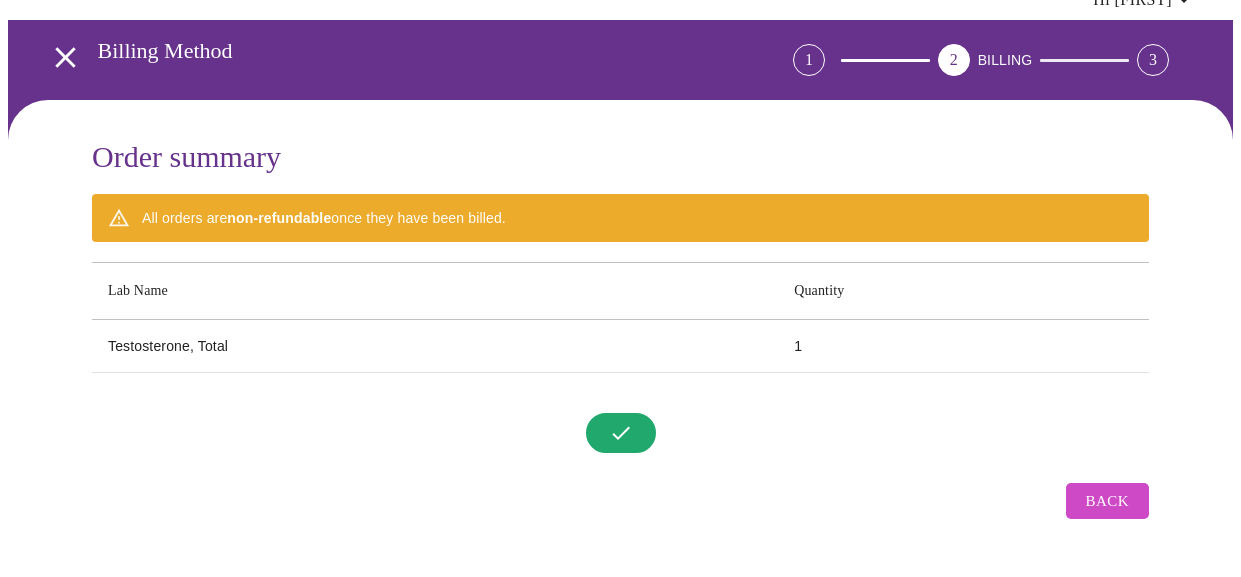 scroll, scrollTop: 97, scrollLeft: 0, axis: vertical 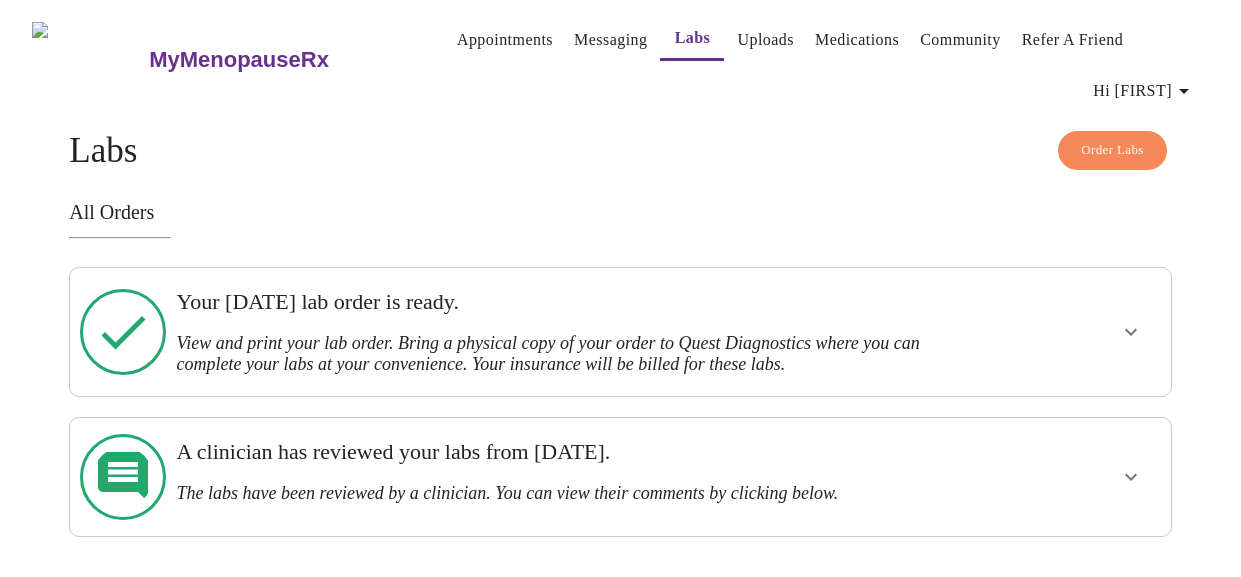 click at bounding box center (1072, 332) 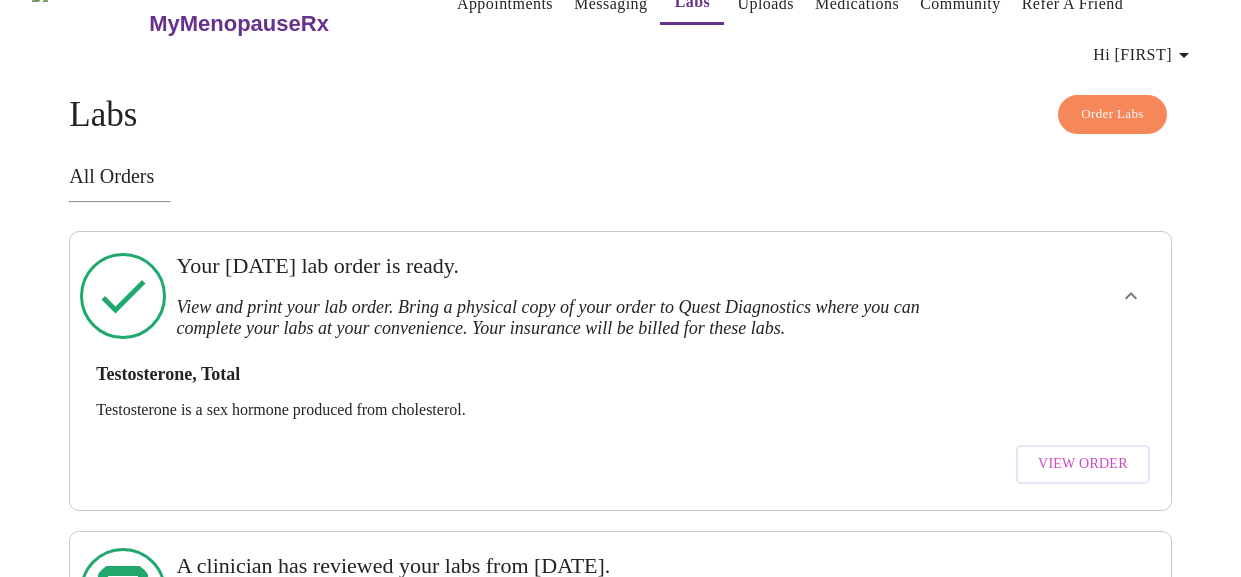 scroll, scrollTop: 127, scrollLeft: 0, axis: vertical 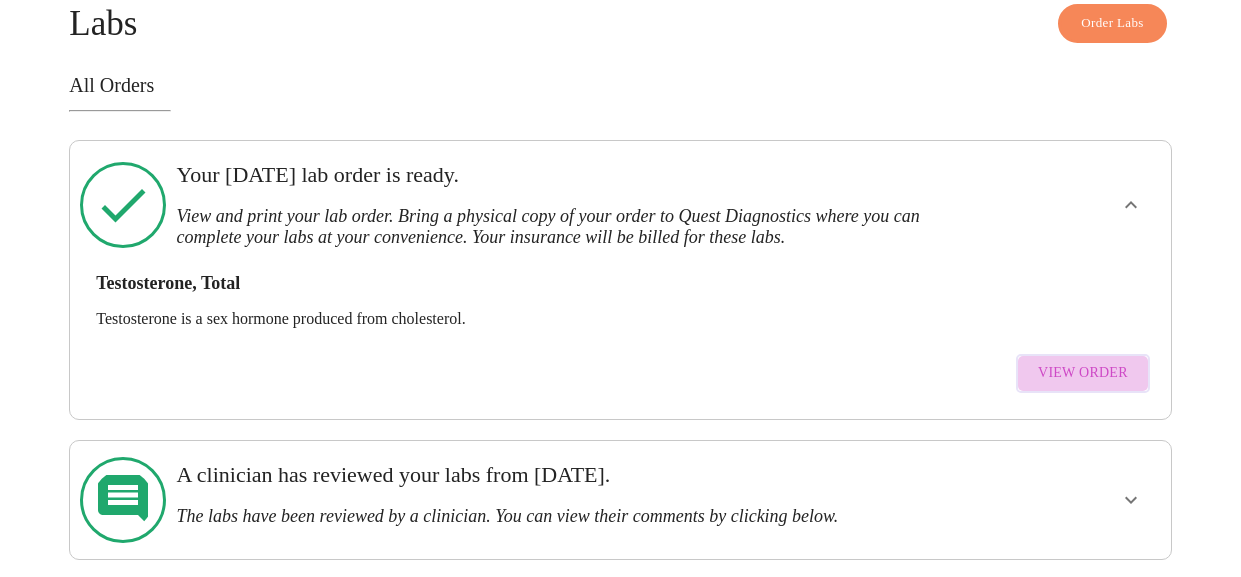 click on "View Order" at bounding box center (1083, 373) 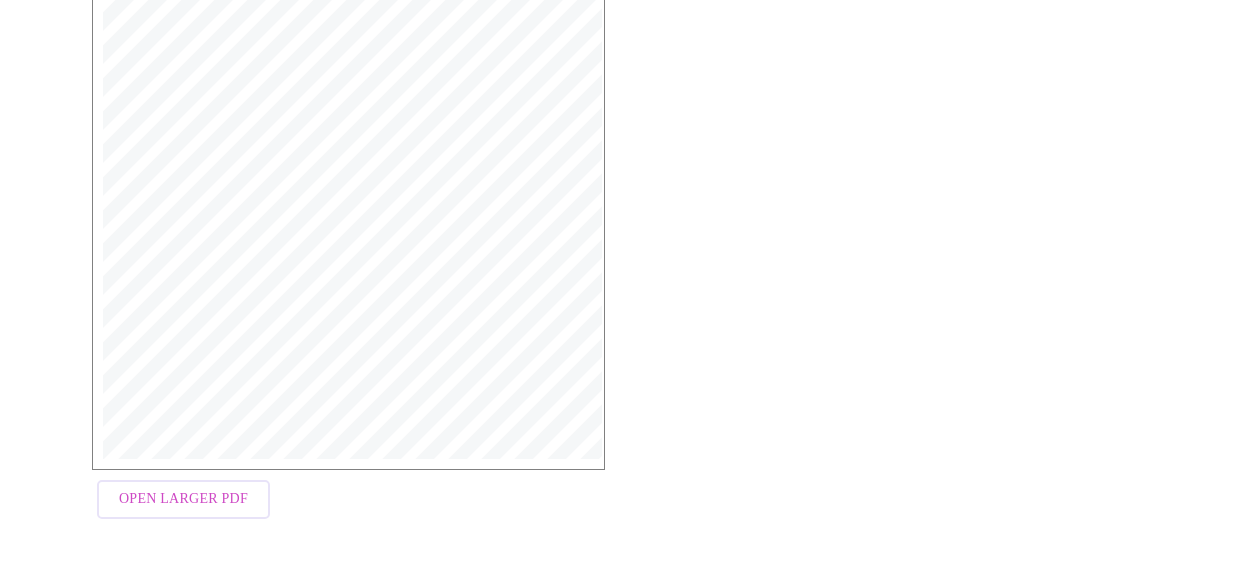 scroll, scrollTop: 626, scrollLeft: 0, axis: vertical 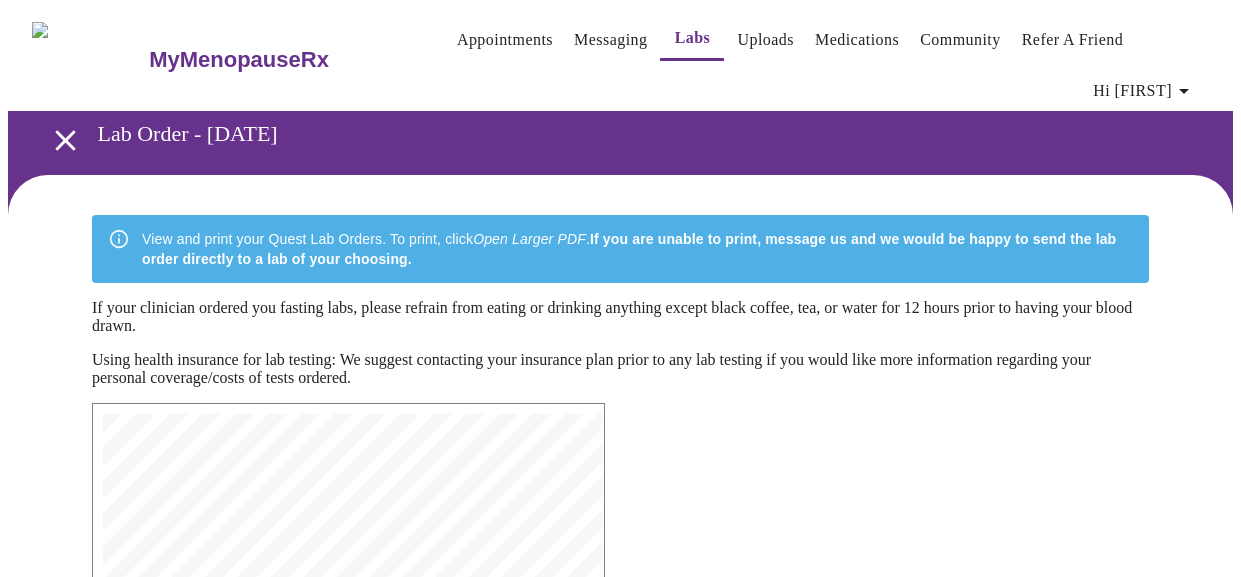click on "Appointments" at bounding box center [505, 40] 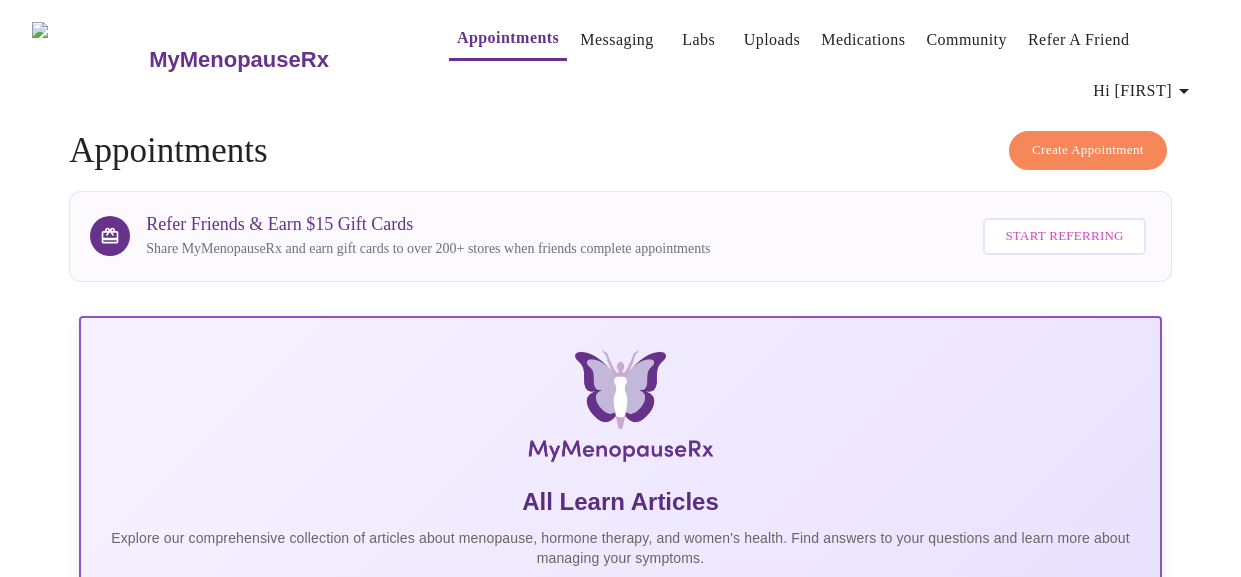 click on "Create Appointment" at bounding box center [1088, 150] 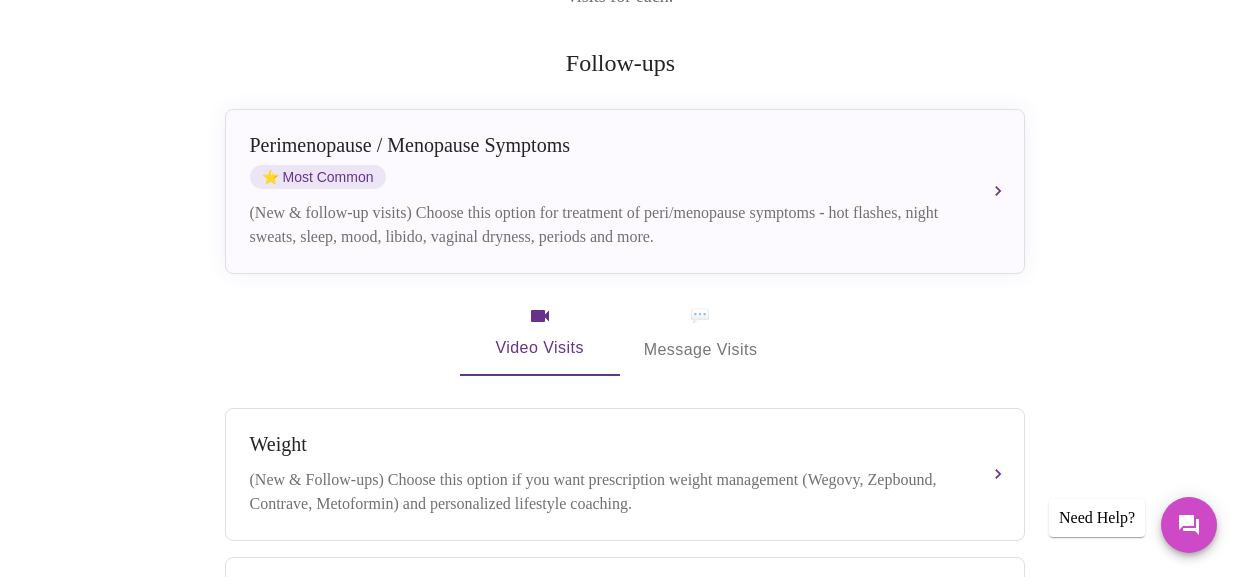 scroll, scrollTop: 390, scrollLeft: 0, axis: vertical 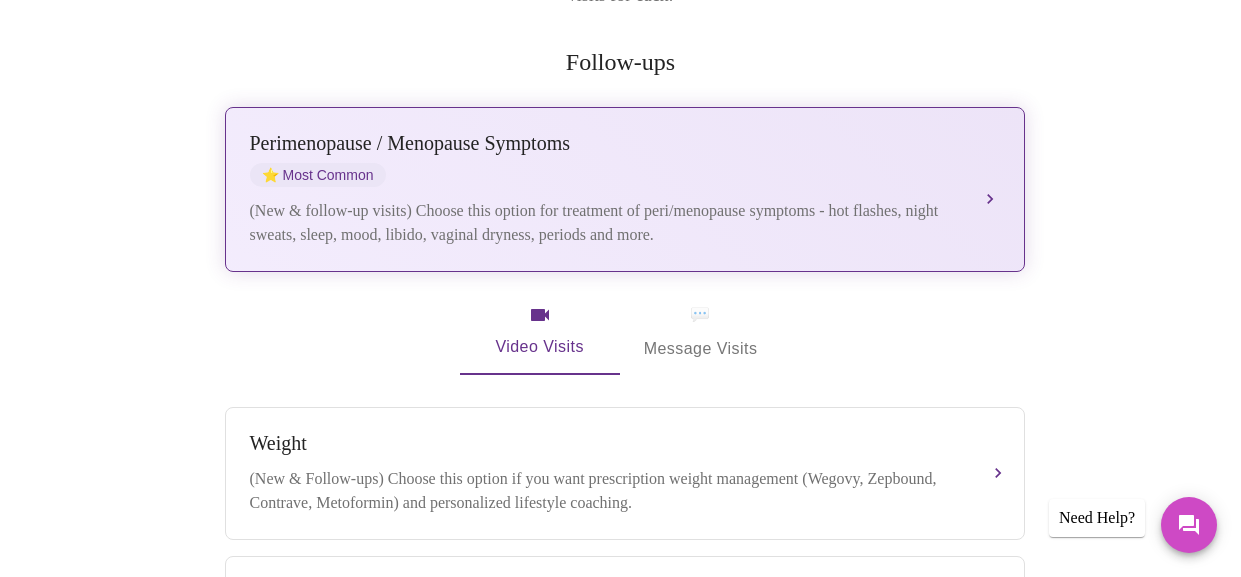 click on "Perimenopause / Menopause Symptoms  ⭐  Most Common" at bounding box center [605, 159] 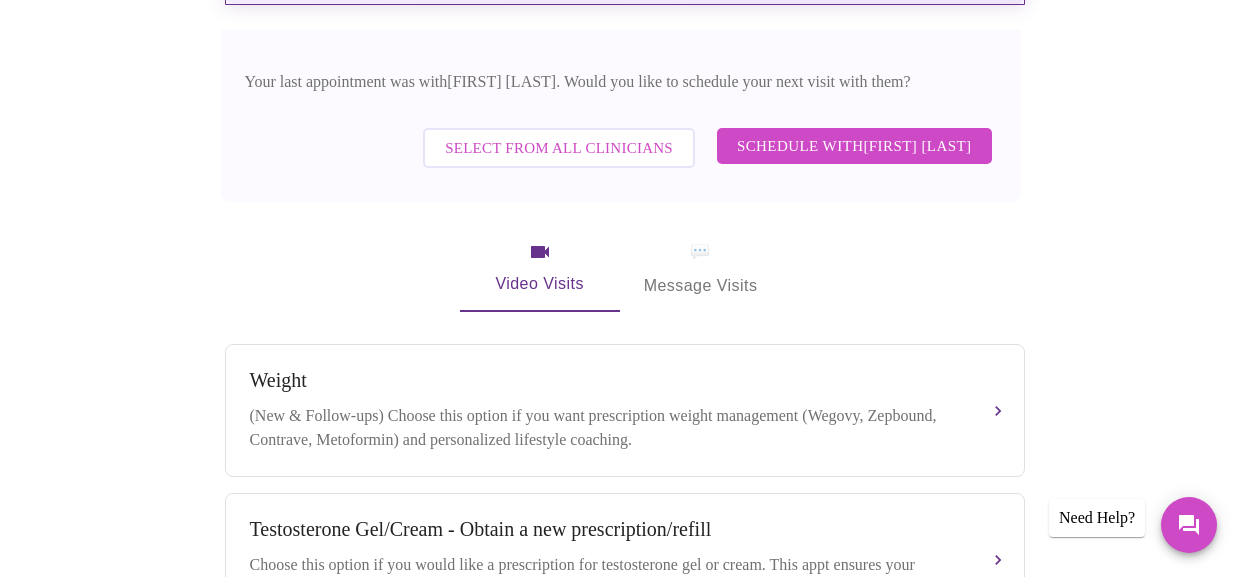 scroll, scrollTop: 666, scrollLeft: 0, axis: vertical 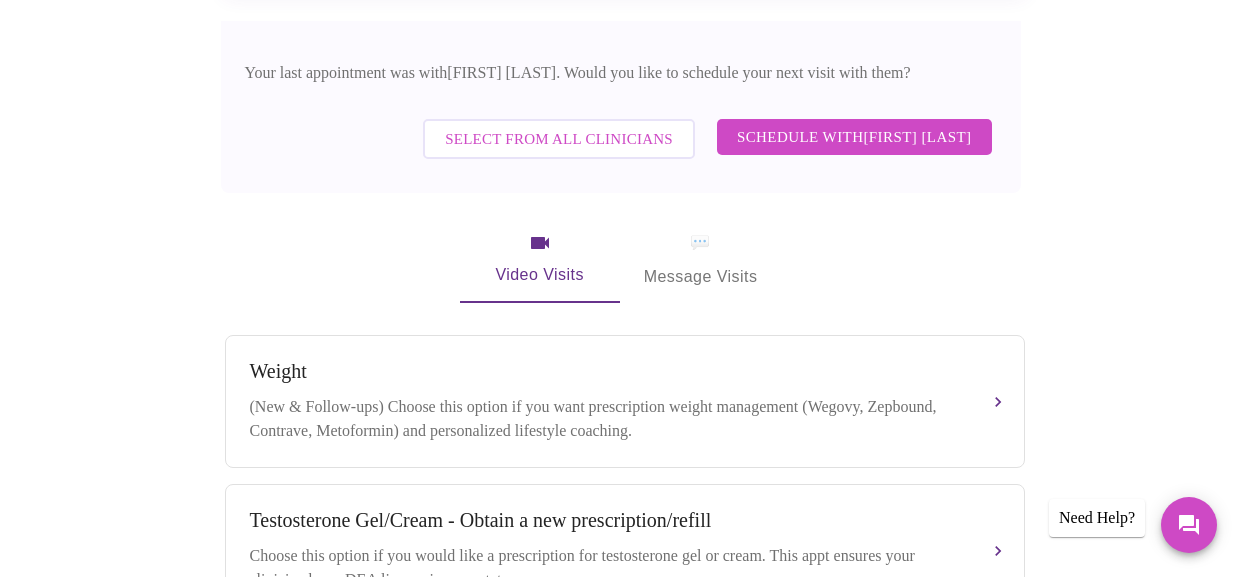 click on "Schedule with [FIRST] [LAST]" at bounding box center [854, 137] 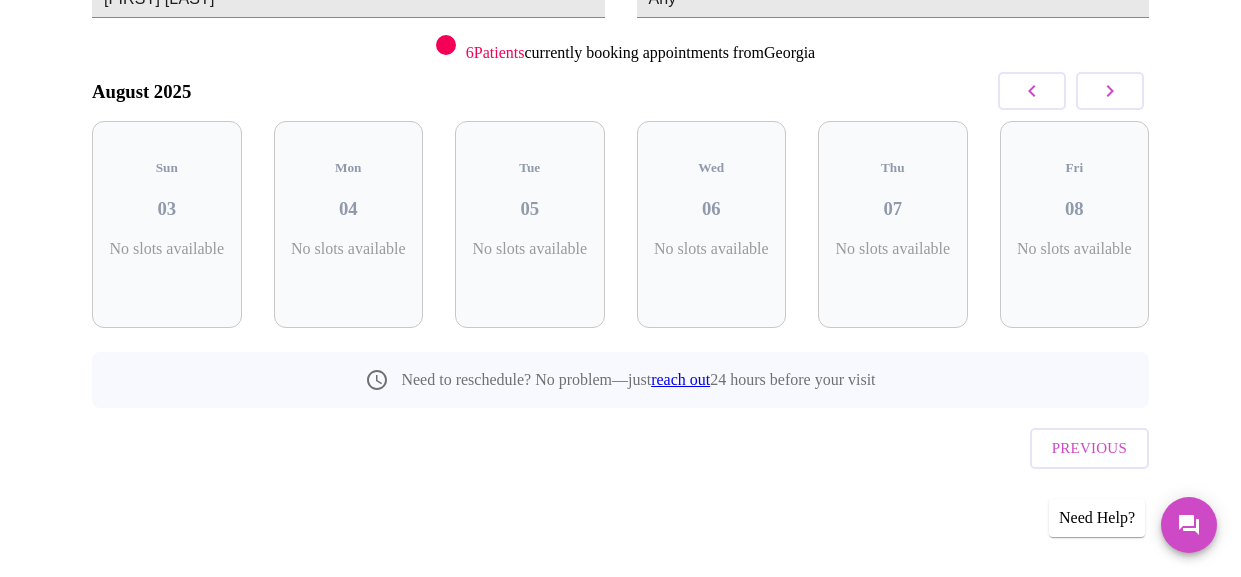 scroll, scrollTop: 267, scrollLeft: 0, axis: vertical 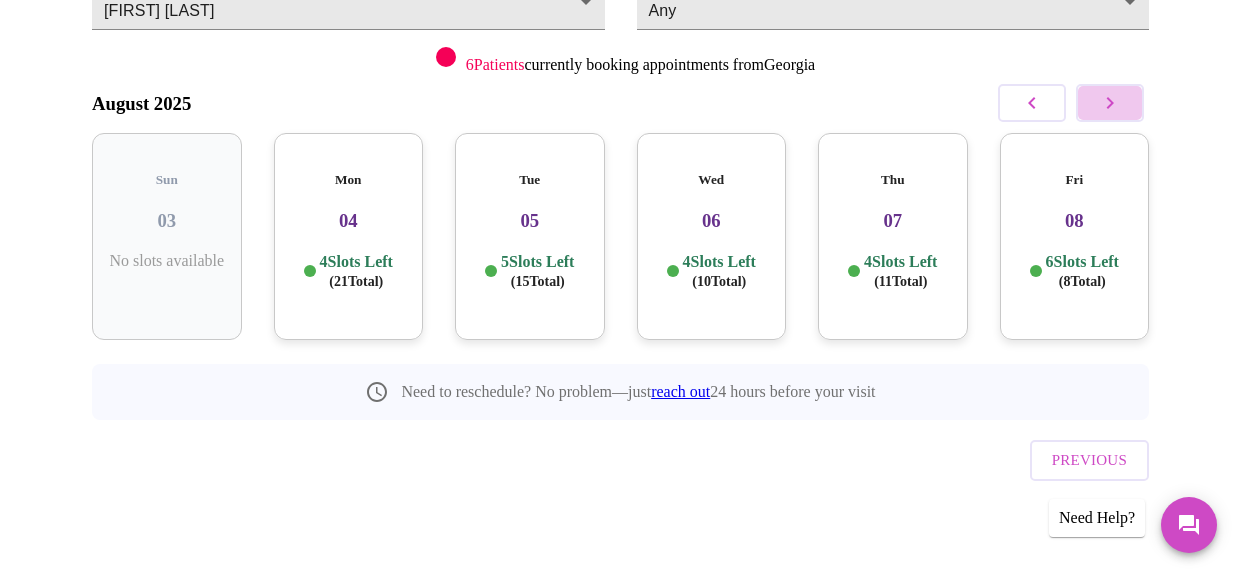 click 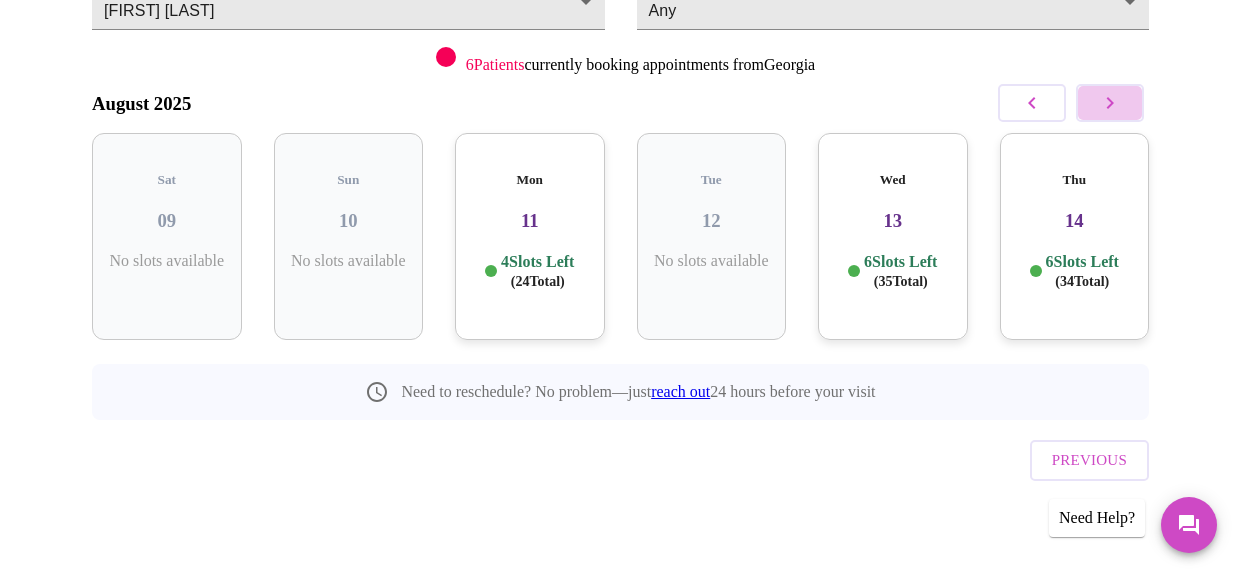 click 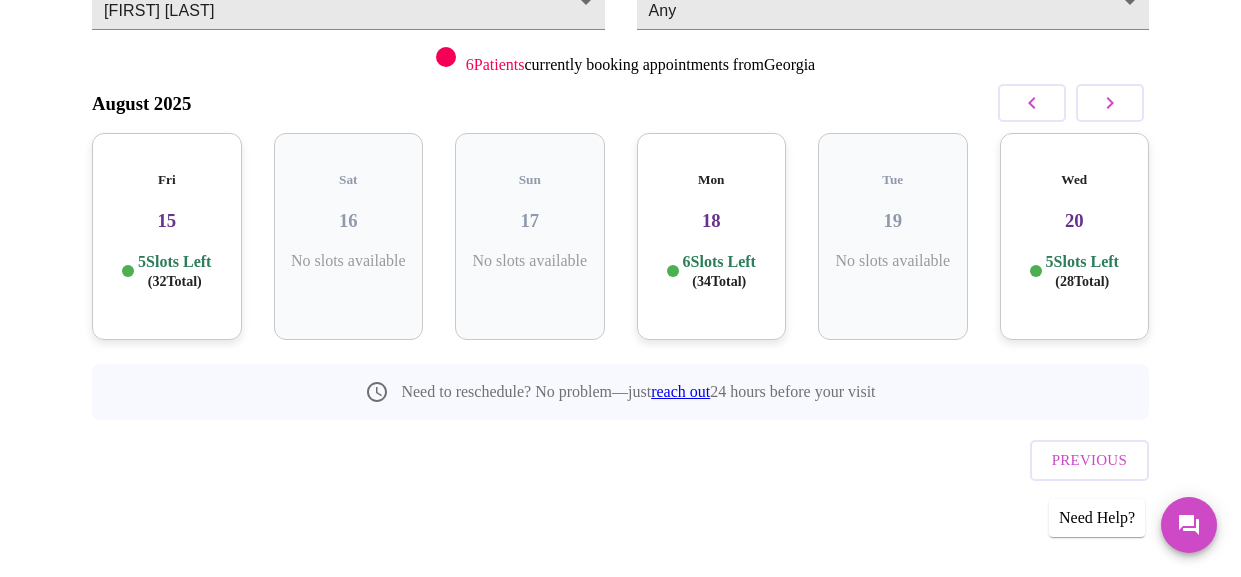 click 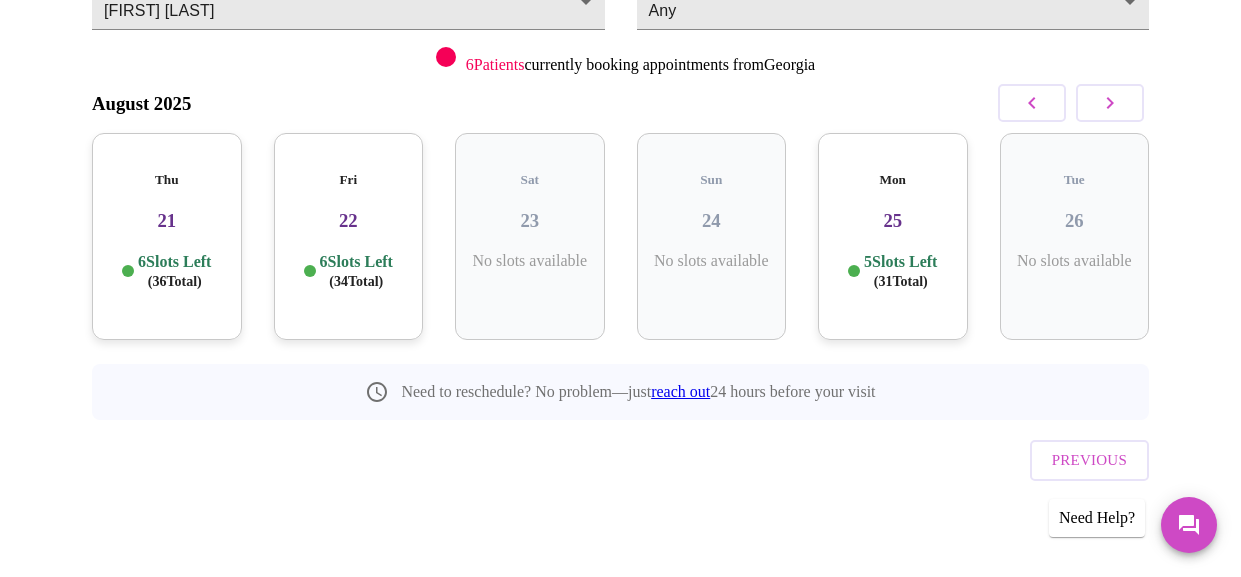 click on "22" at bounding box center (349, 221) 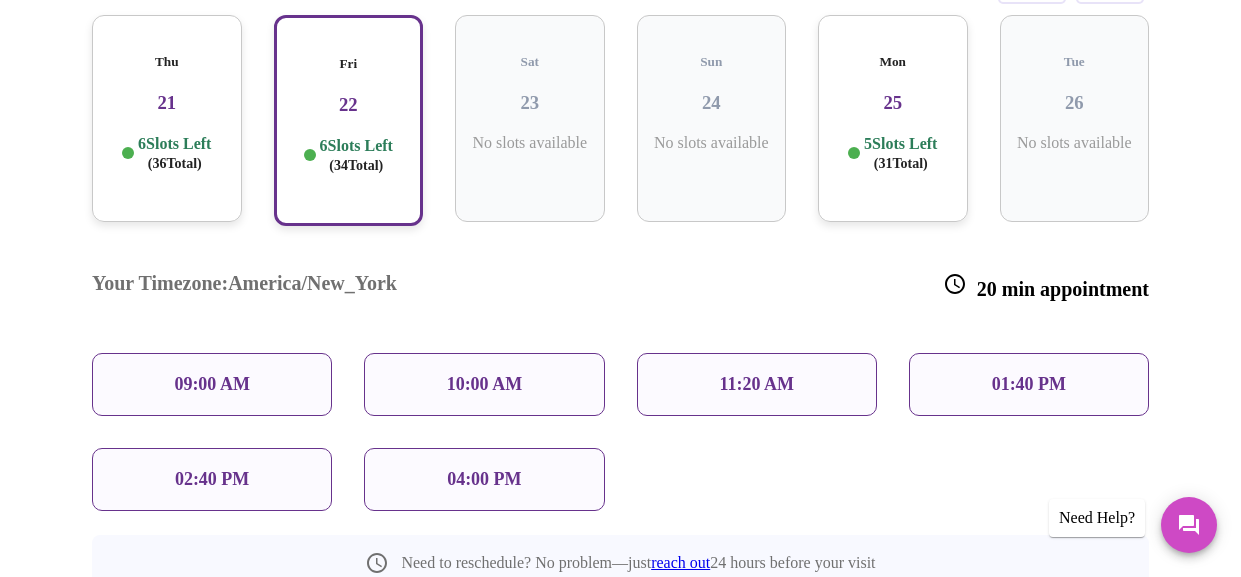 scroll, scrollTop: 383, scrollLeft: 0, axis: vertical 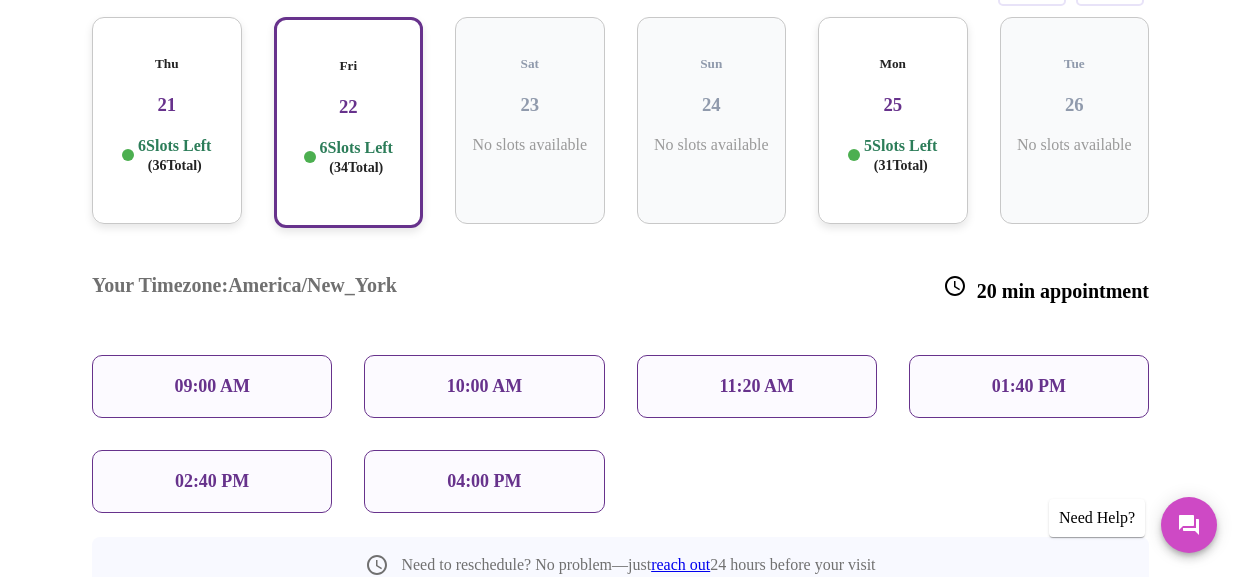 click on "Mon 25 5  Slots Left ( 31  Total)" at bounding box center (893, 120) 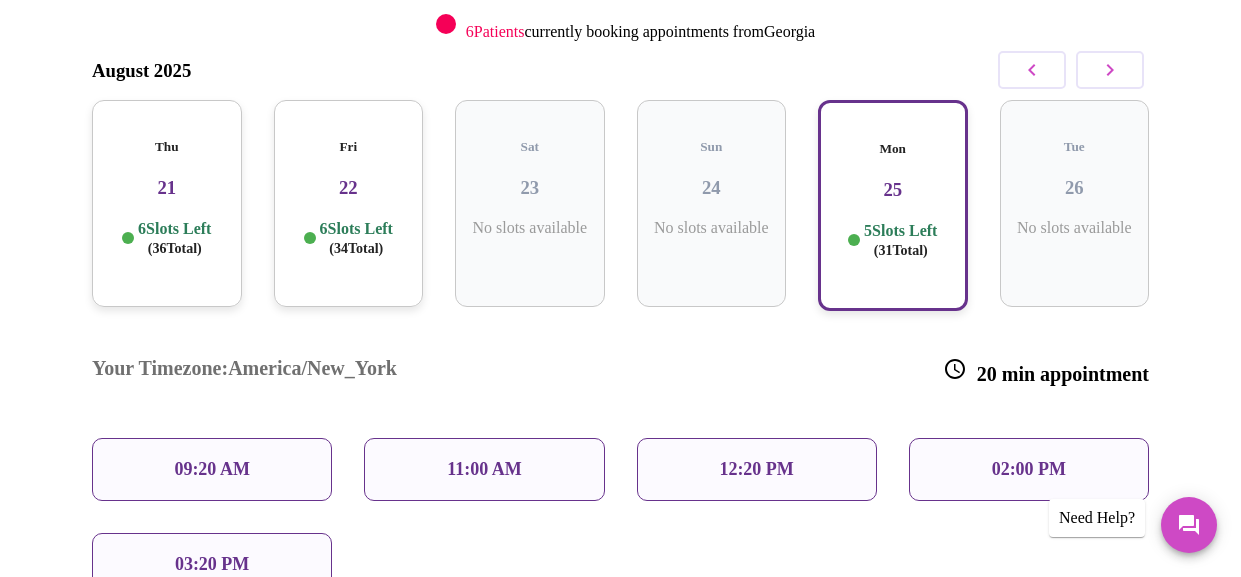 scroll, scrollTop: 297, scrollLeft: 0, axis: vertical 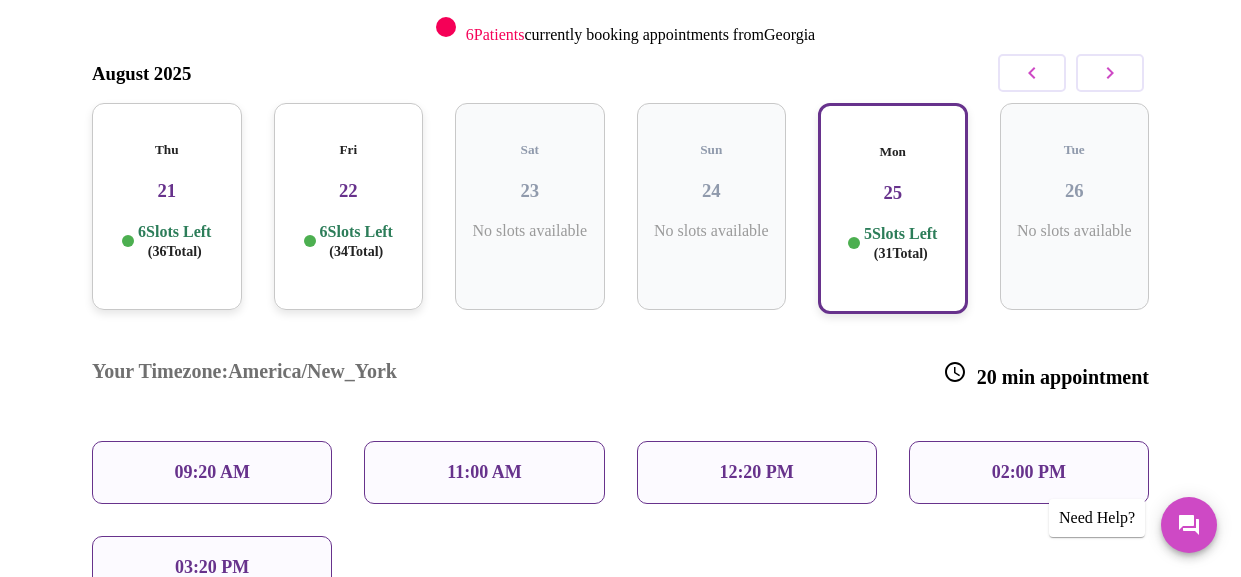 click on "6  Slots Left ( 34  Total)" at bounding box center (356, 241) 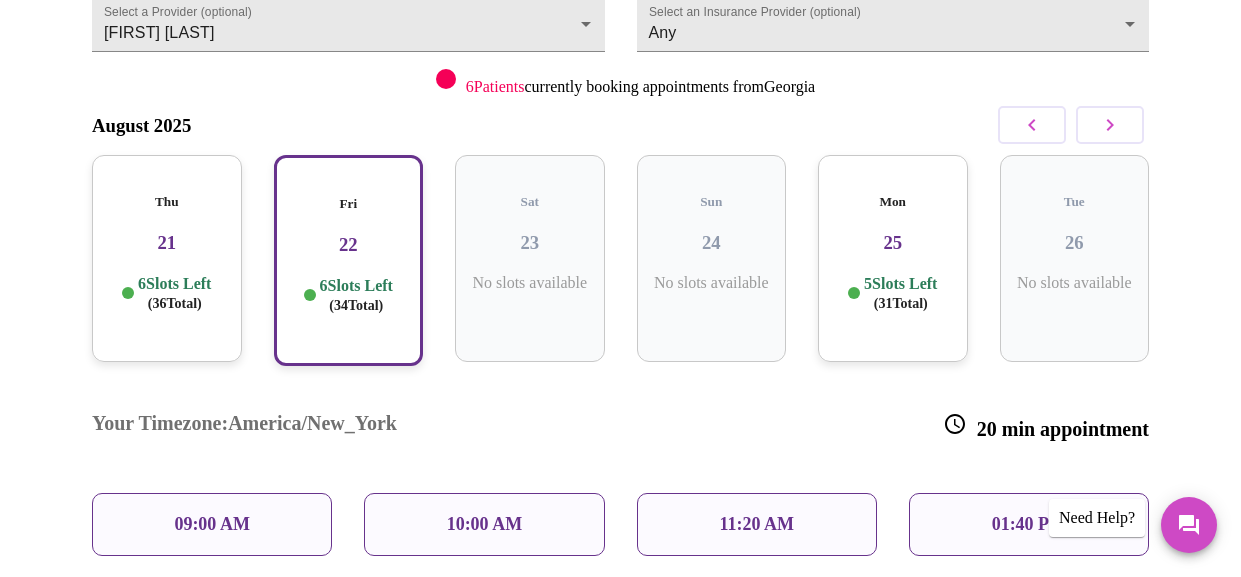scroll, scrollTop: 246, scrollLeft: 0, axis: vertical 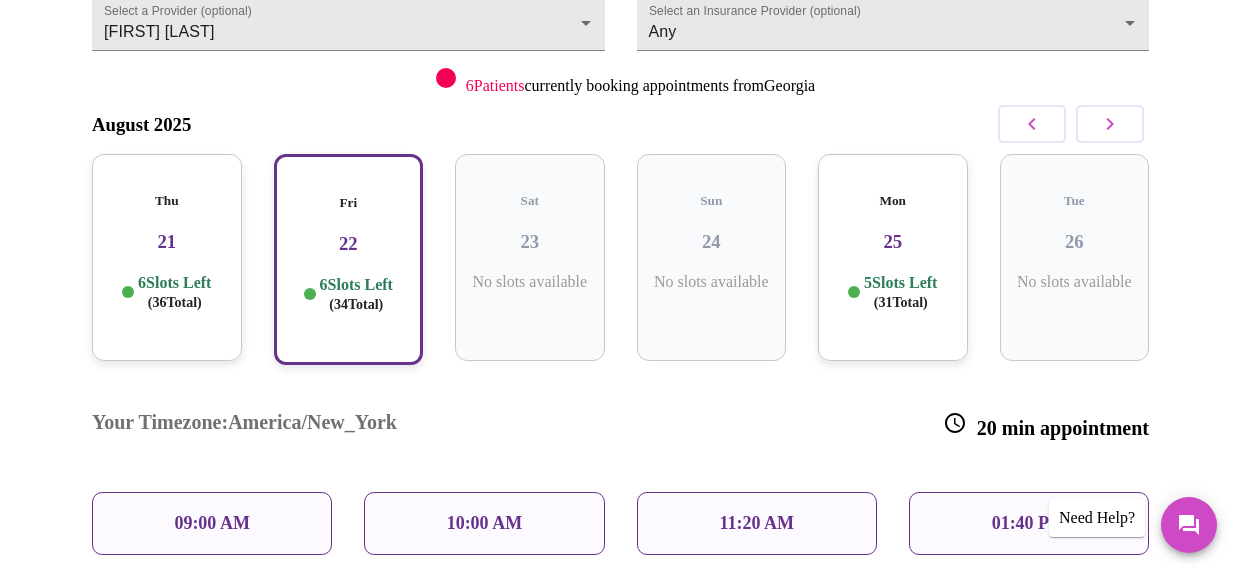 click at bounding box center [1110, 124] 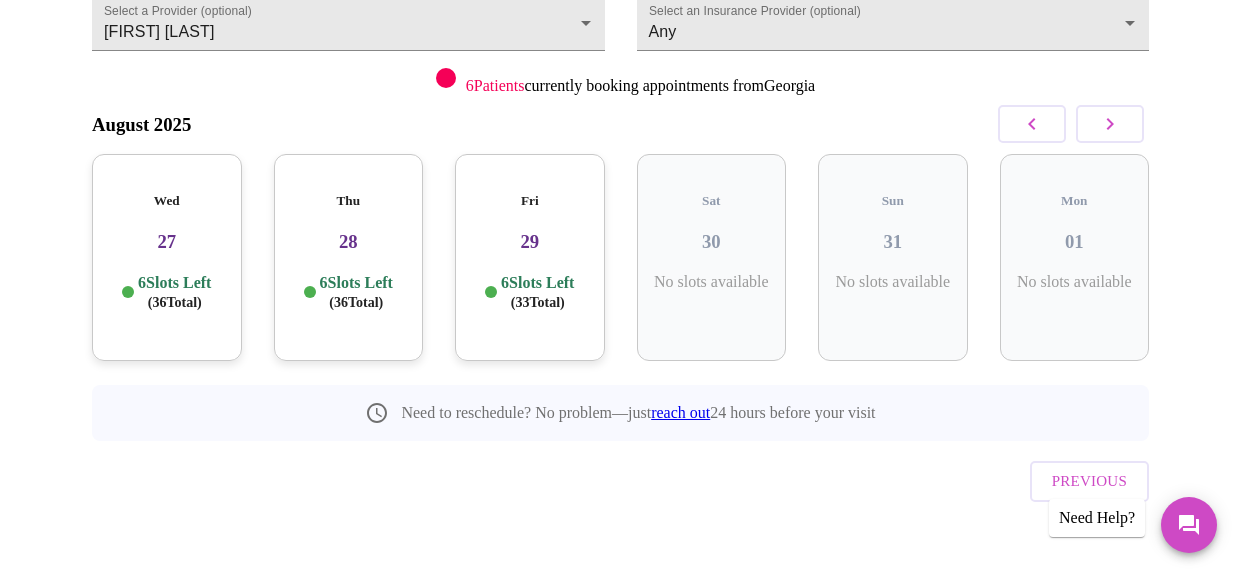 click on "6  Slots Left ( 33  Total)" at bounding box center (537, 292) 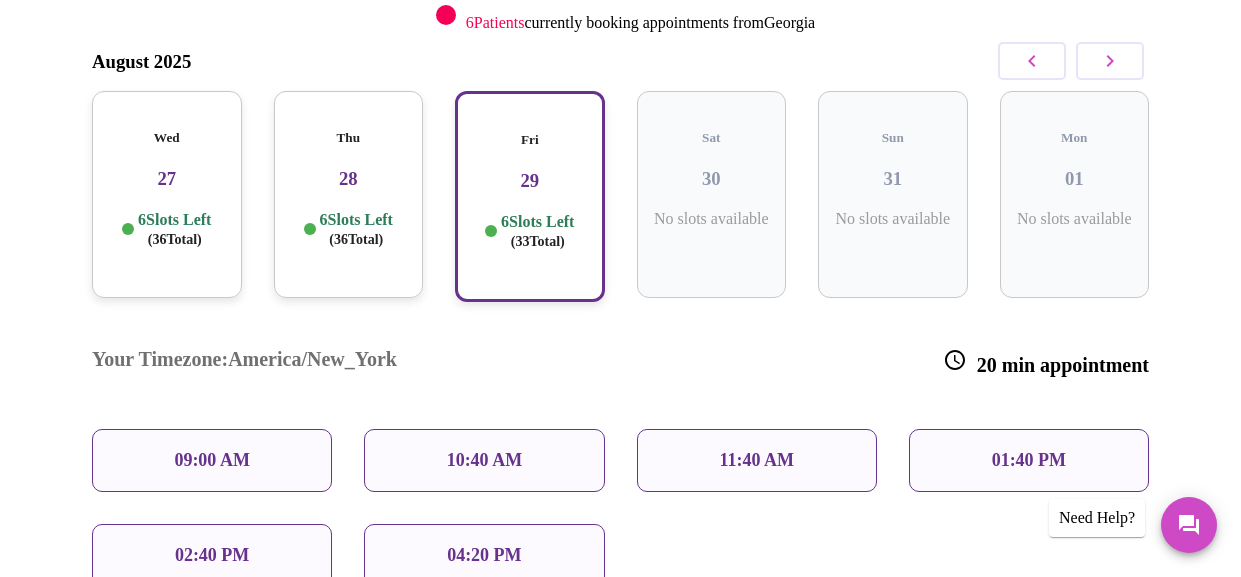 scroll, scrollTop: 307, scrollLeft: 0, axis: vertical 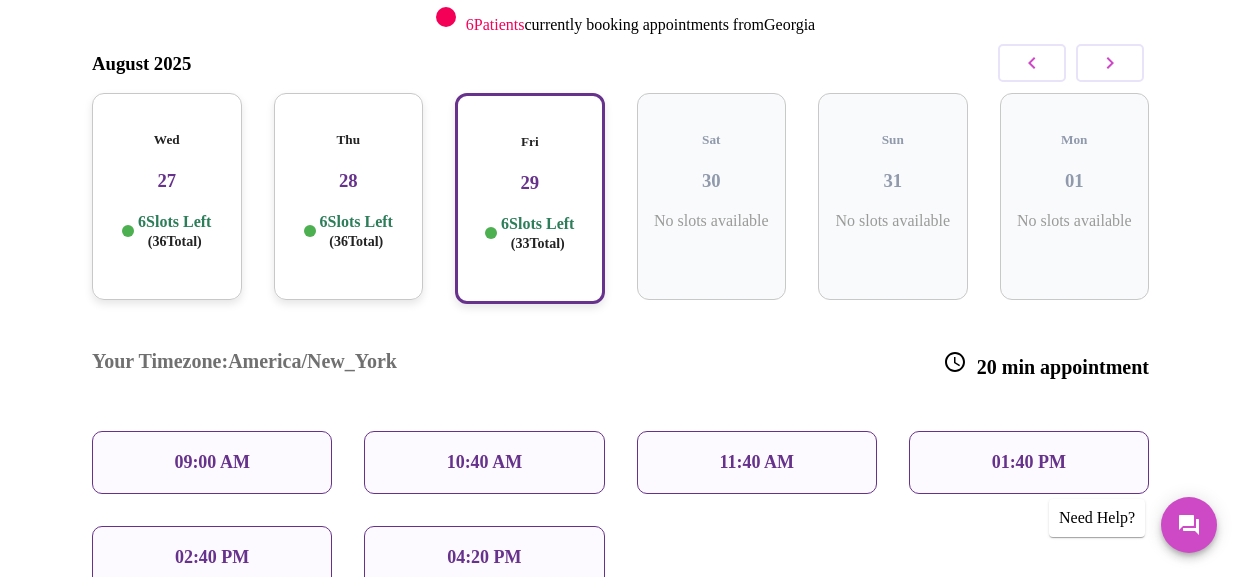 click on "Thu 28 6  Slots Left ( 36  Total)" at bounding box center (349, 196) 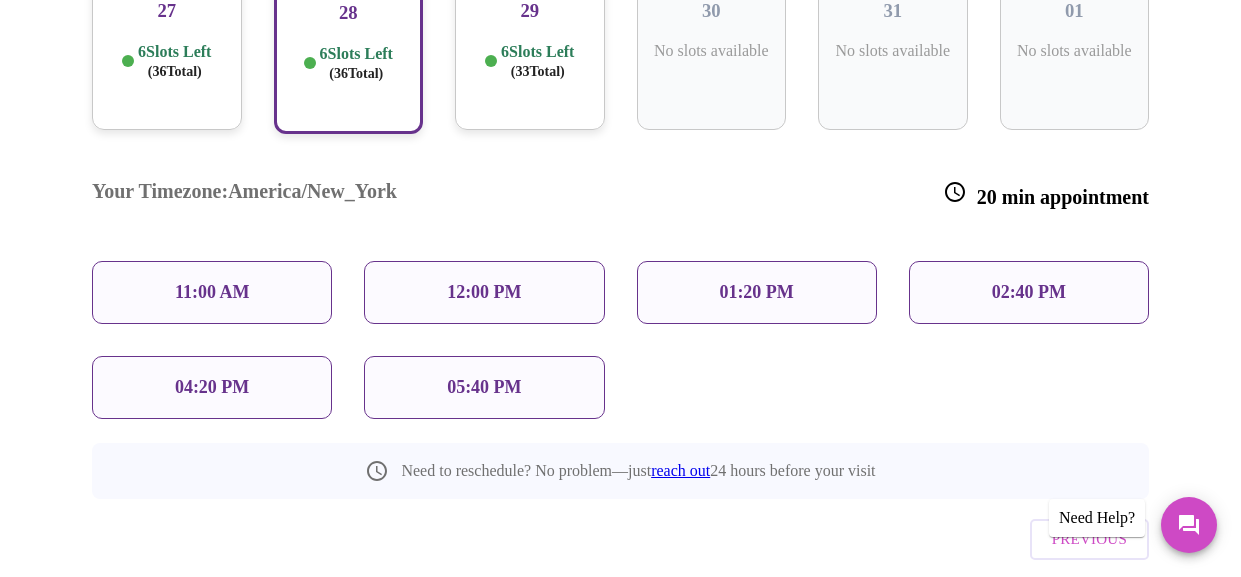 scroll, scrollTop: 476, scrollLeft: 0, axis: vertical 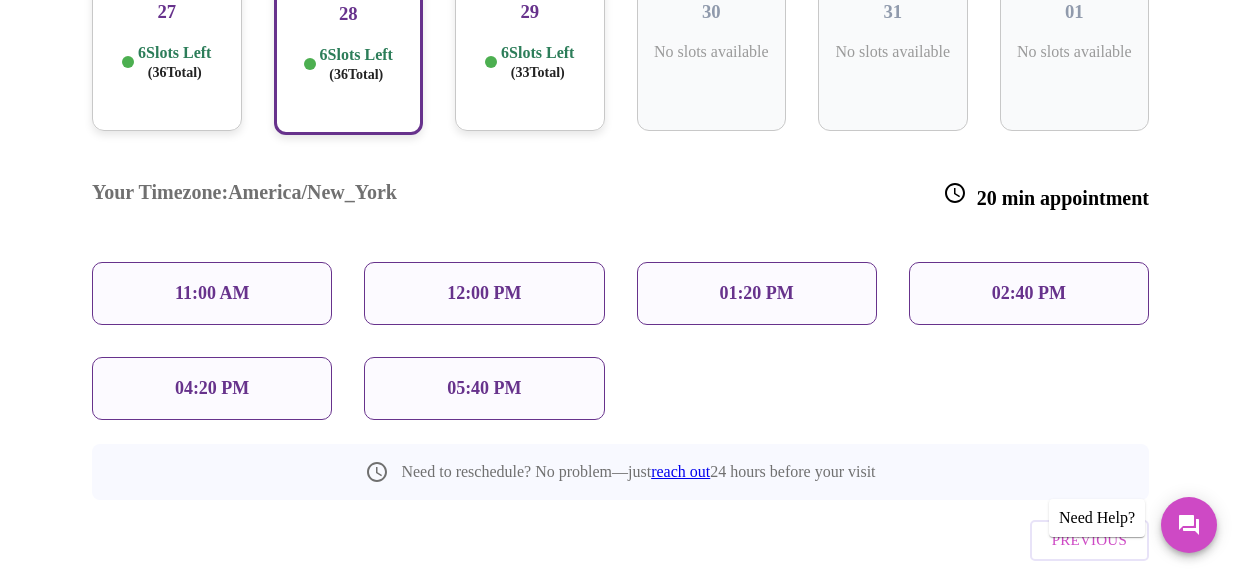 click on "05:40 PM" at bounding box center [484, 388] 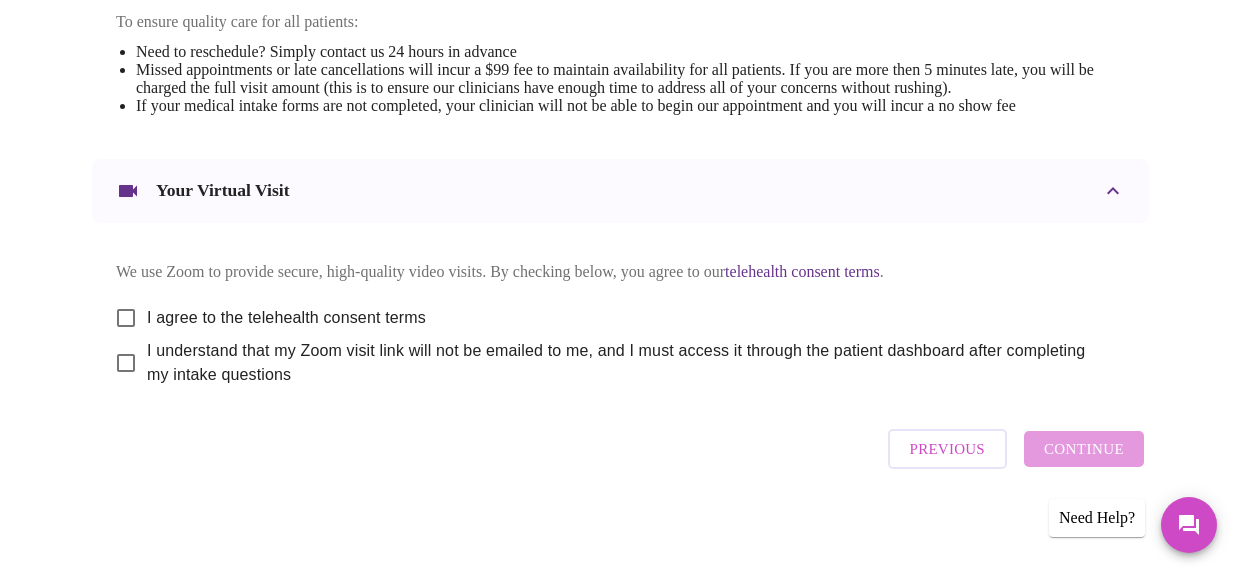 scroll, scrollTop: 1131, scrollLeft: 0, axis: vertical 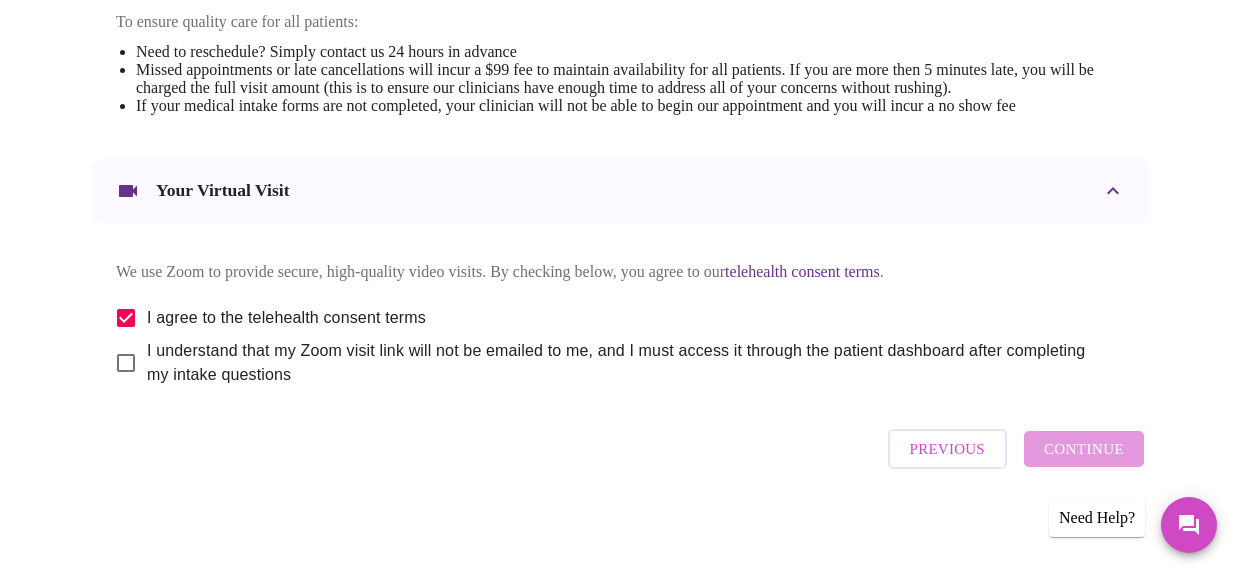 click on "I understand that my Zoom visit link will not be emailed to me, and I must access it through the patient dashboard after completing my intake questions" at bounding box center (126, 363) 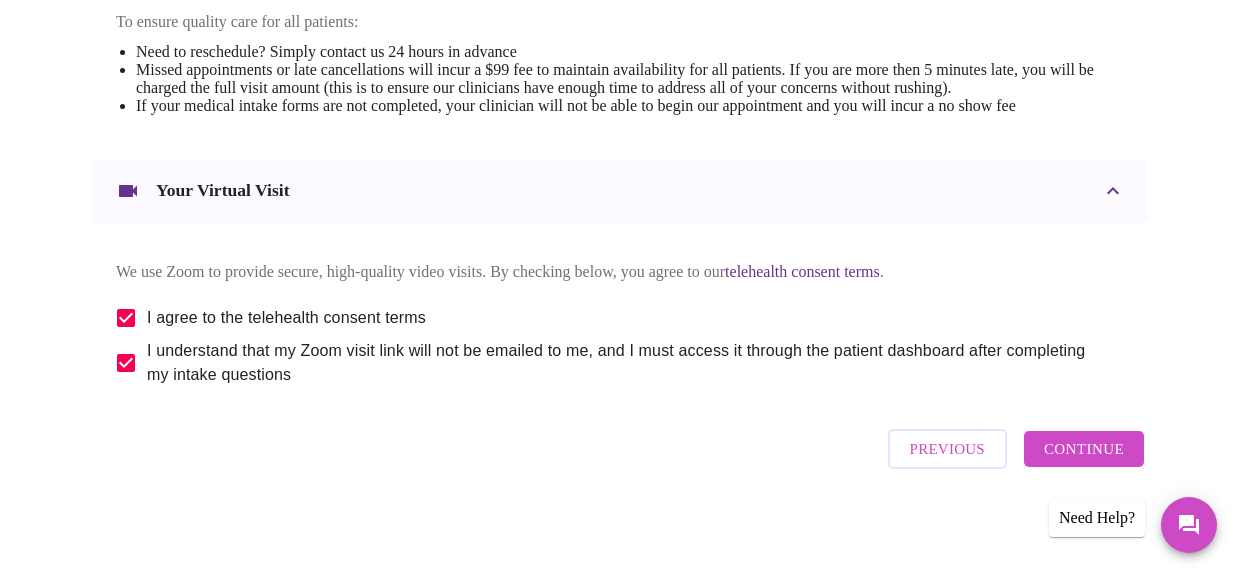 scroll, scrollTop: 1181, scrollLeft: 0, axis: vertical 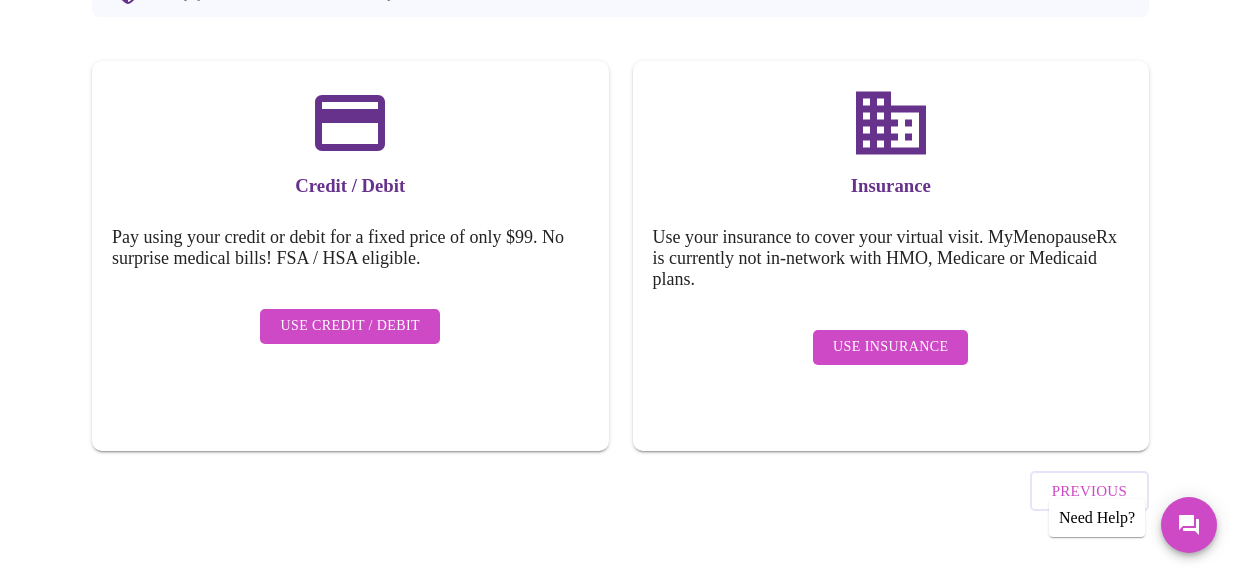 click on "Use Insurance" at bounding box center (890, 347) 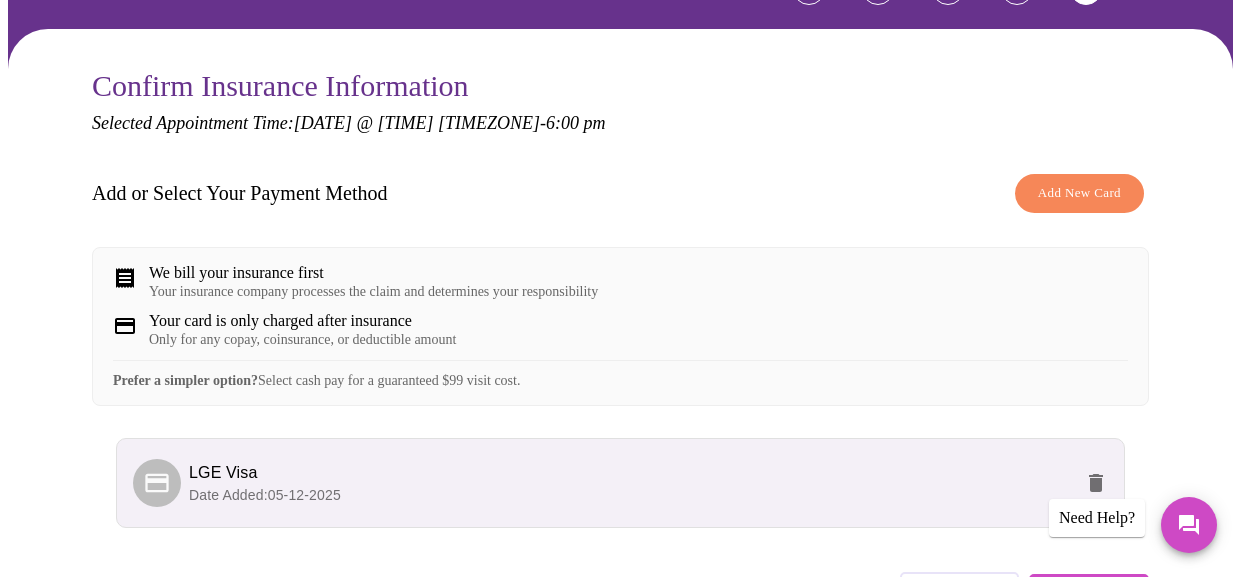 scroll, scrollTop: 148, scrollLeft: 0, axis: vertical 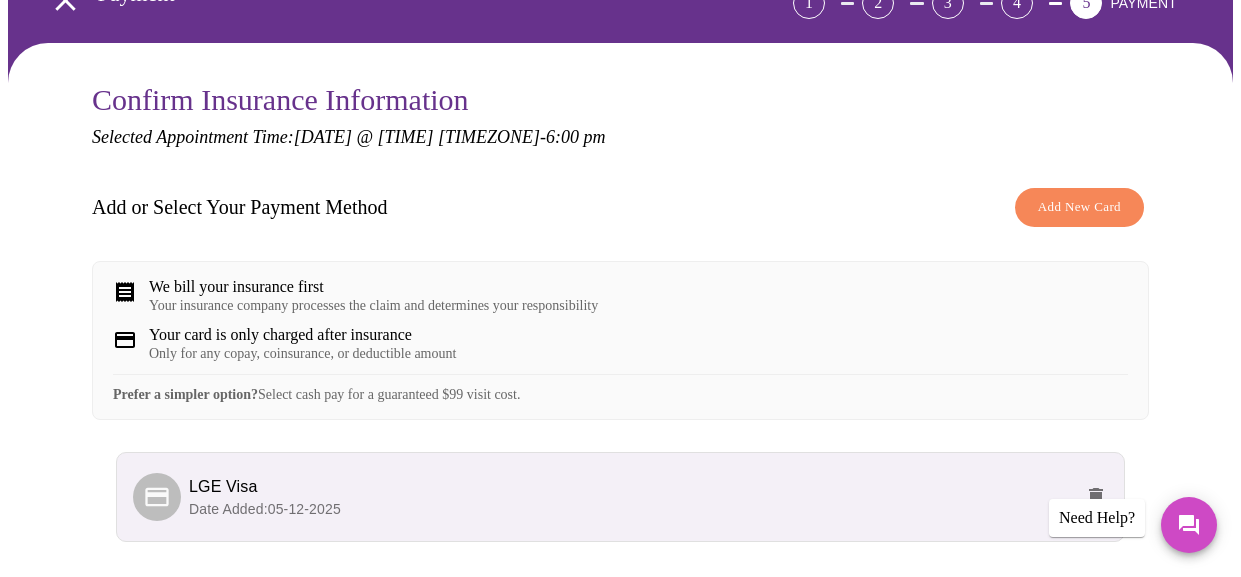 click on "Add New Card" at bounding box center (1079, 207) 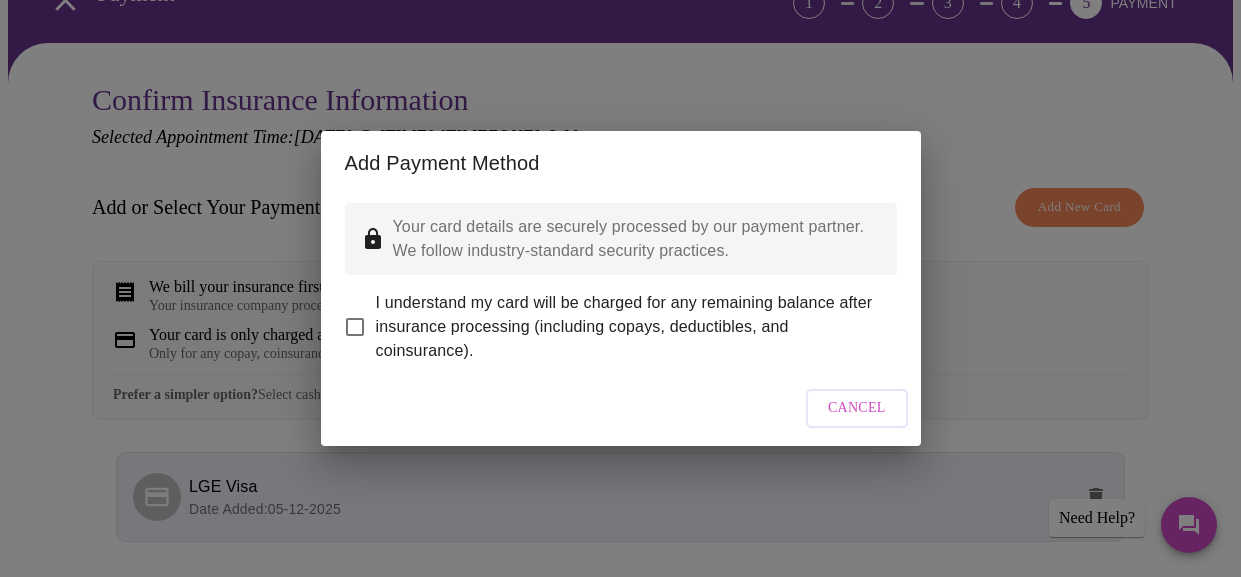 click on "I understand my card will be charged for any remaining balance after insurance processing (including copays, deductibles, and coinsurance)." at bounding box center (628, 327) 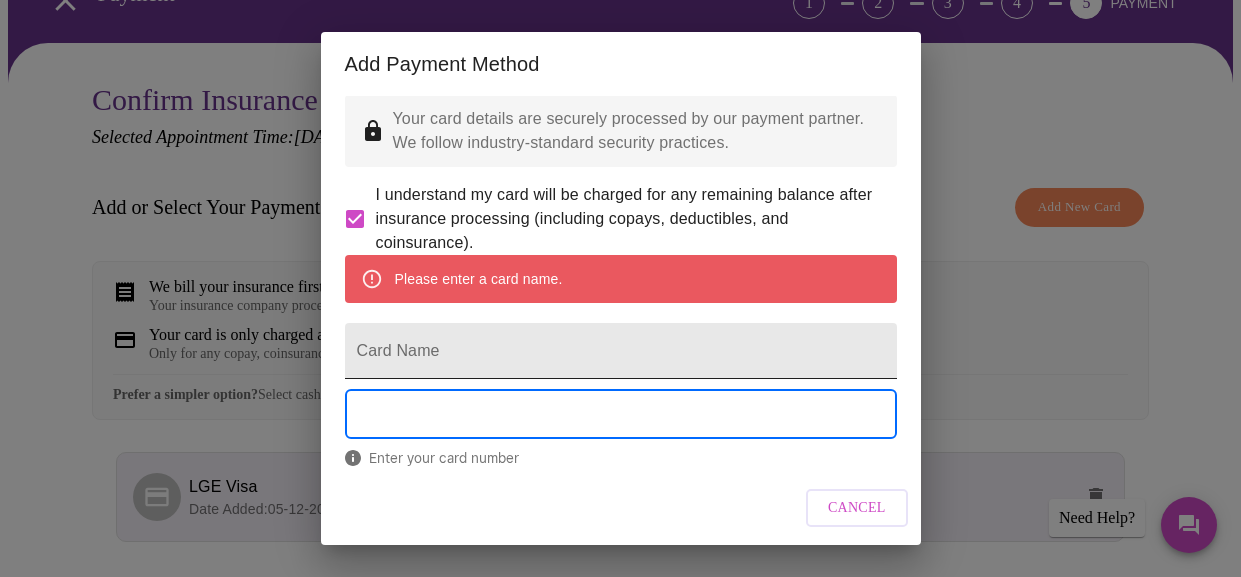 scroll, scrollTop: 0, scrollLeft: 0, axis: both 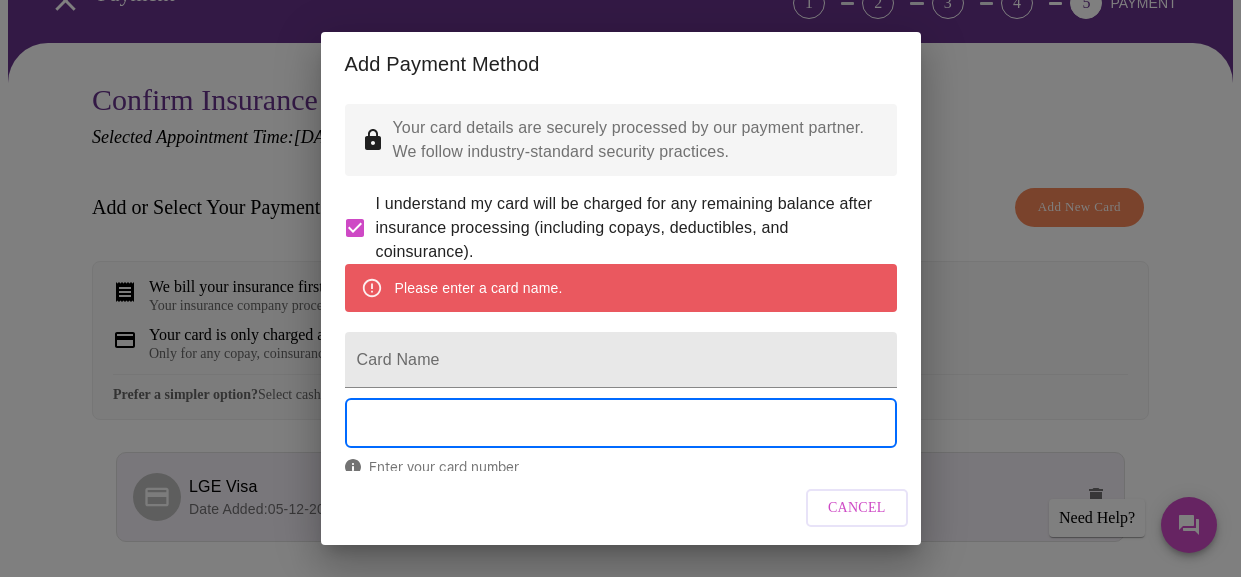 click on "Cancel" at bounding box center [857, 508] 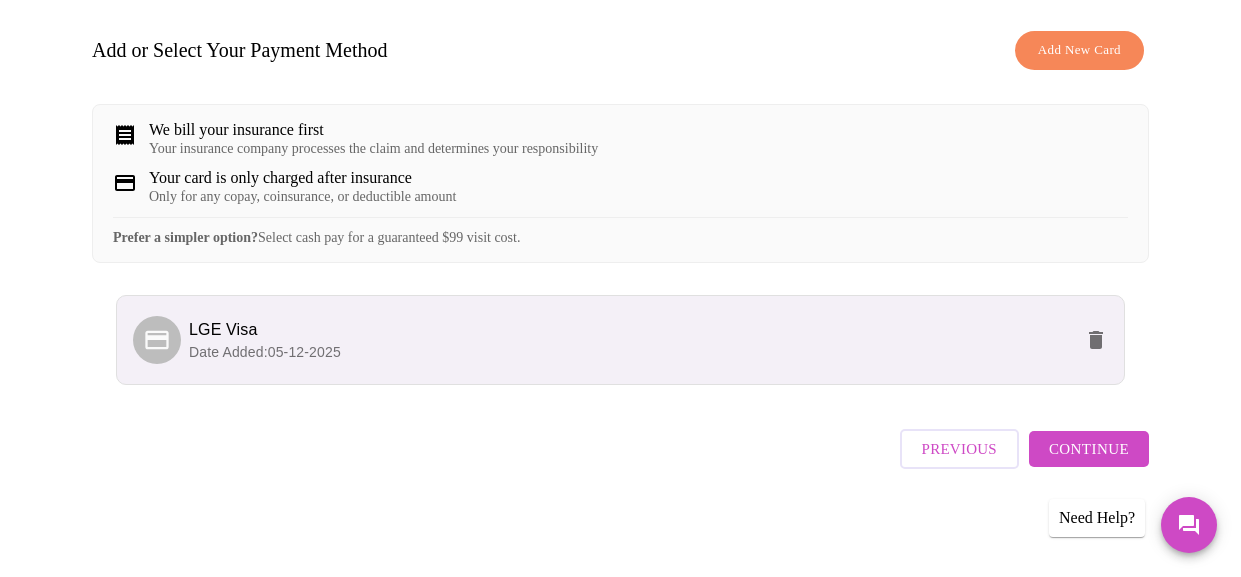 scroll, scrollTop: 357, scrollLeft: 0, axis: vertical 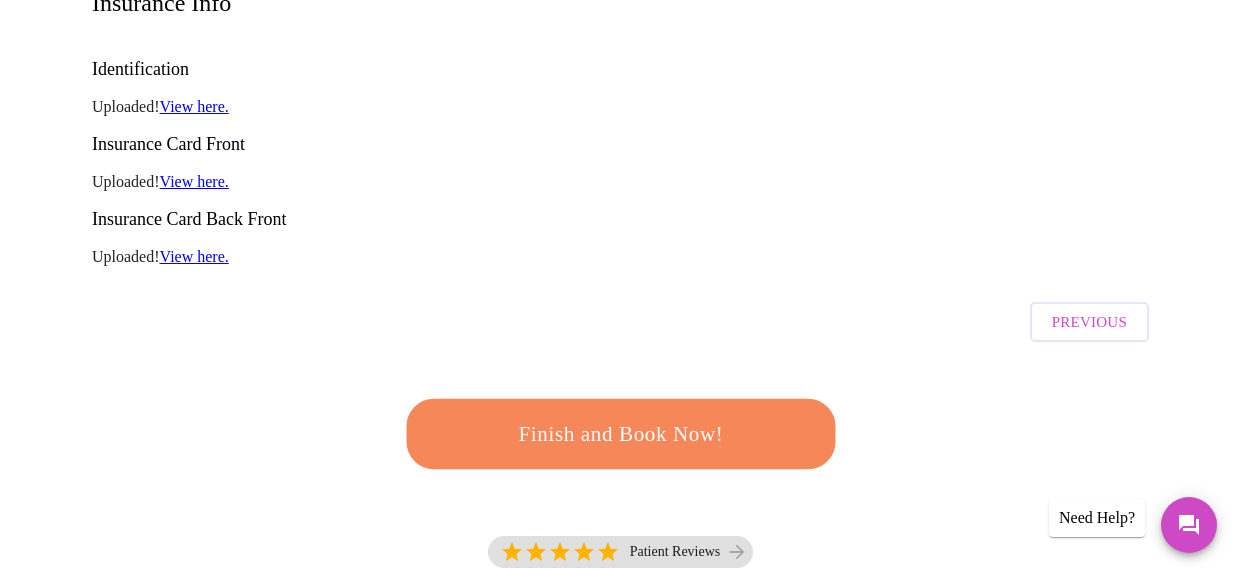 click on "Finish and Book Now!" at bounding box center [621, 434] 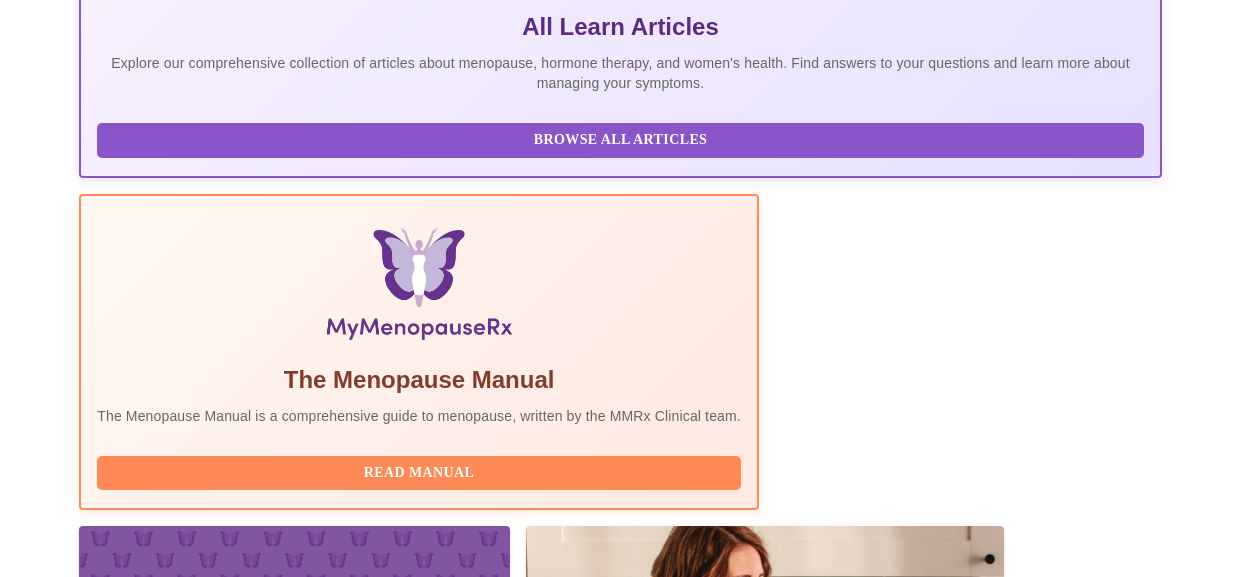 scroll, scrollTop: 236, scrollLeft: 0, axis: vertical 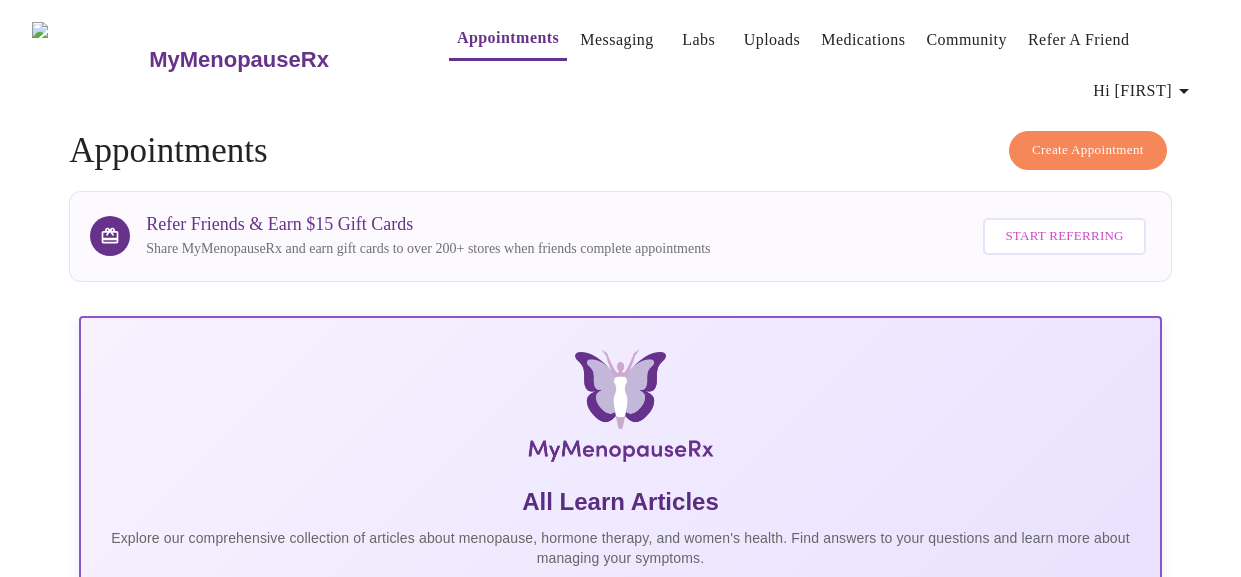 click on "Hi [FIRST]" at bounding box center (1144, 91) 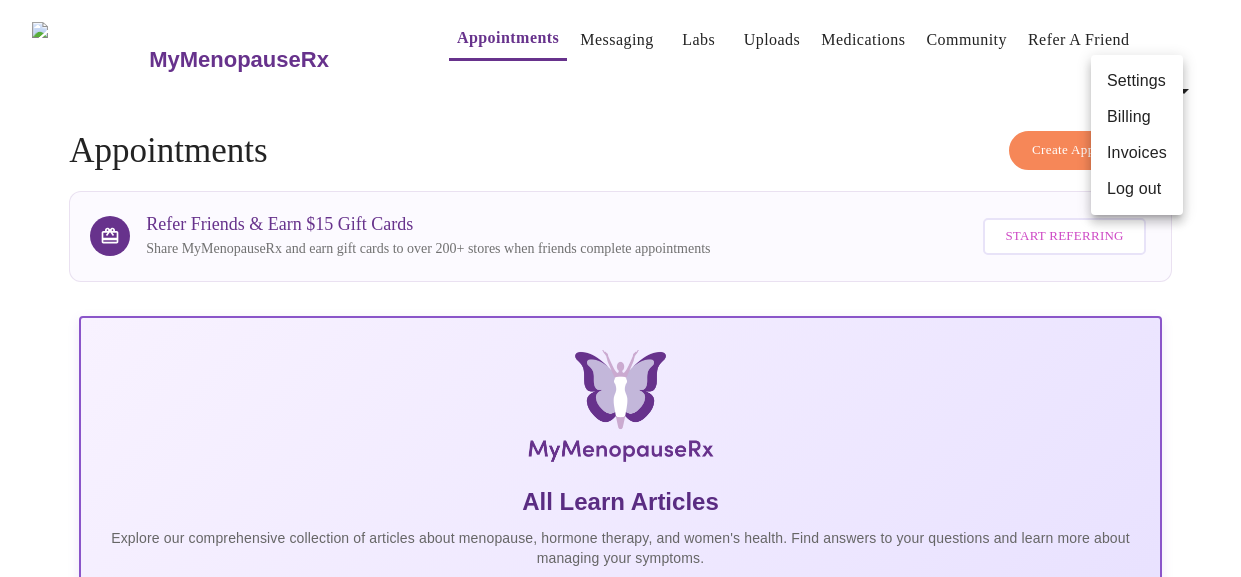 click on "Billing" at bounding box center (1137, 117) 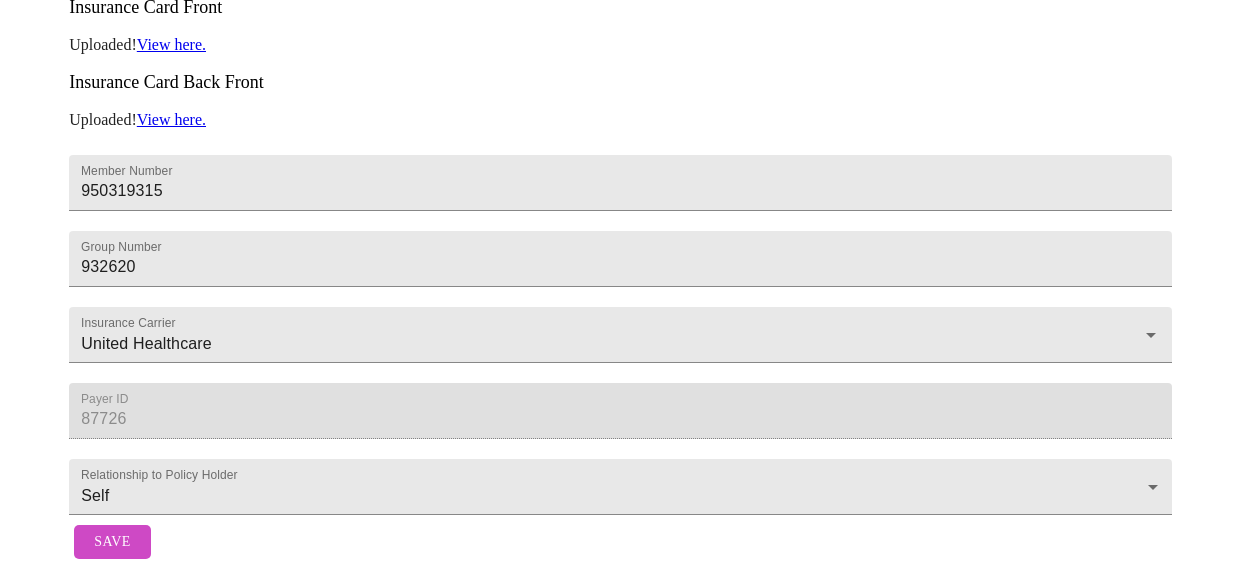 scroll, scrollTop: 667, scrollLeft: 0, axis: vertical 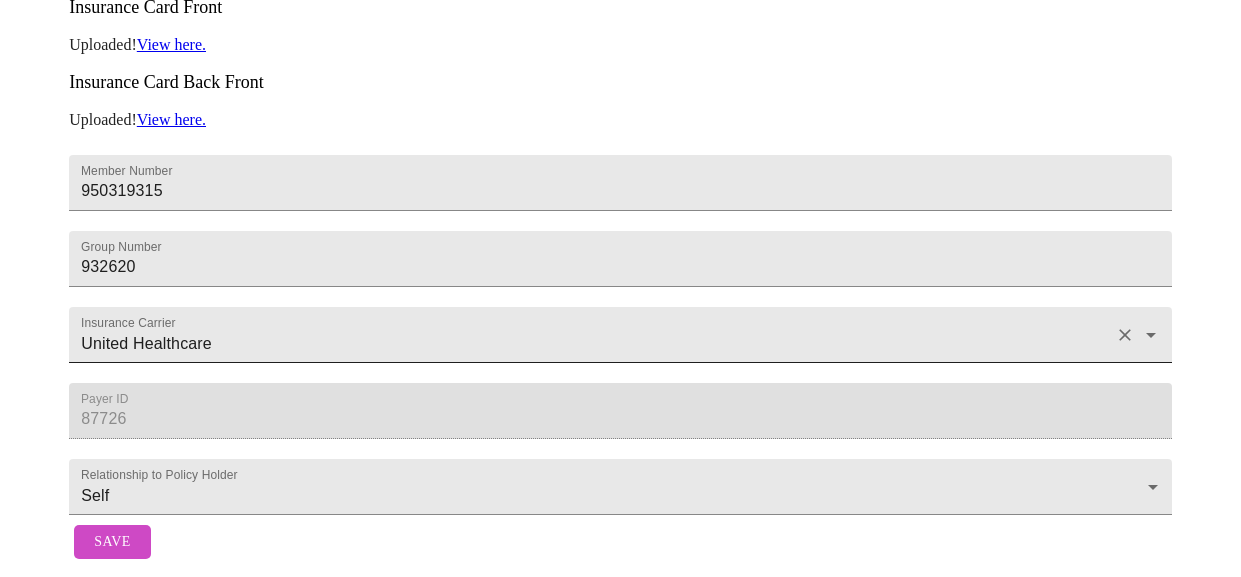 click 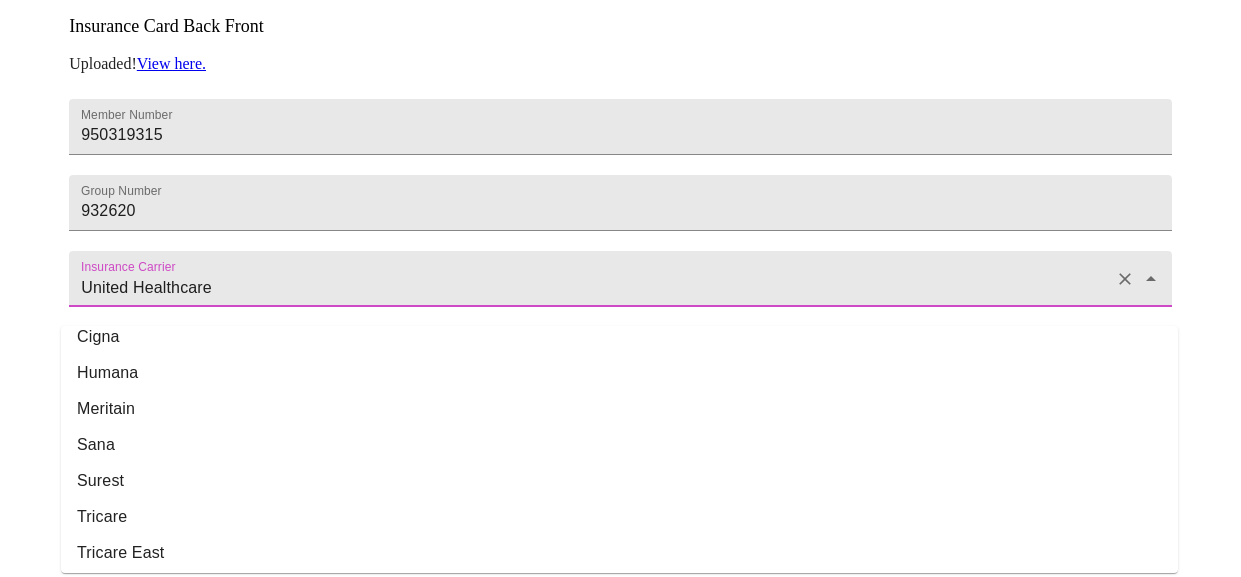 scroll, scrollTop: 0, scrollLeft: 0, axis: both 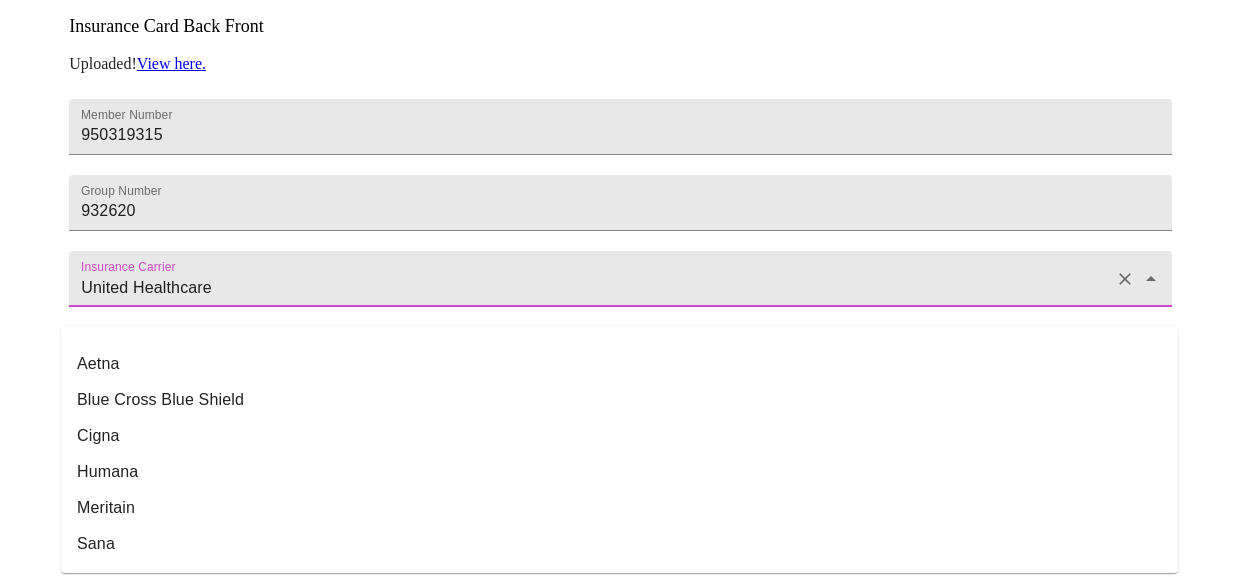 click on "Blue Cross Blue Shield" at bounding box center (619, 400) 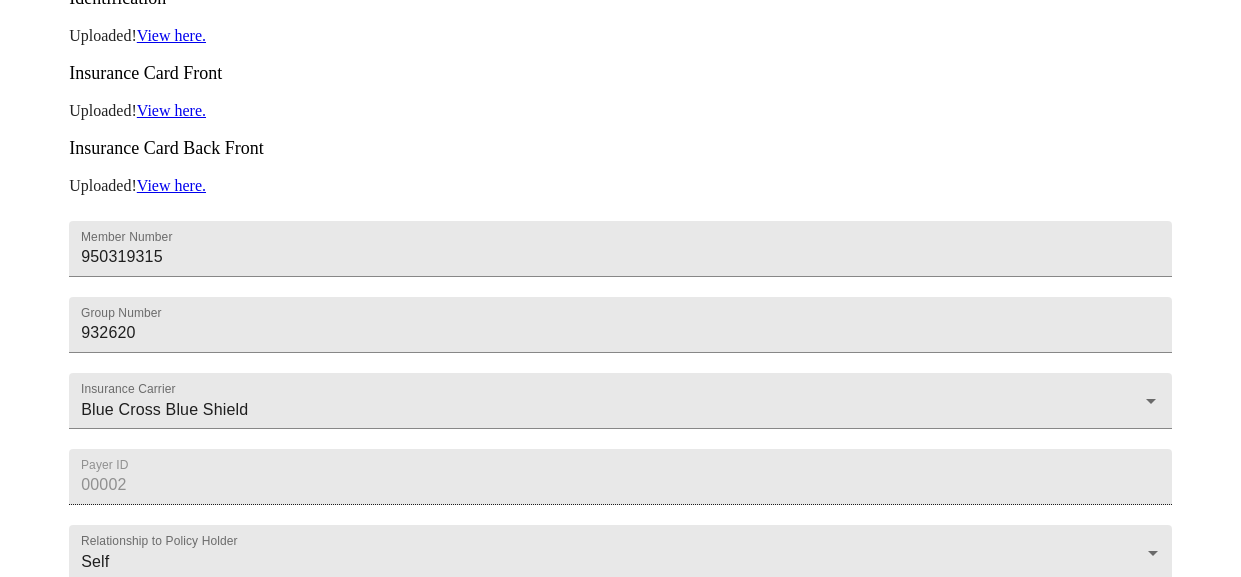 scroll, scrollTop: 497, scrollLeft: 0, axis: vertical 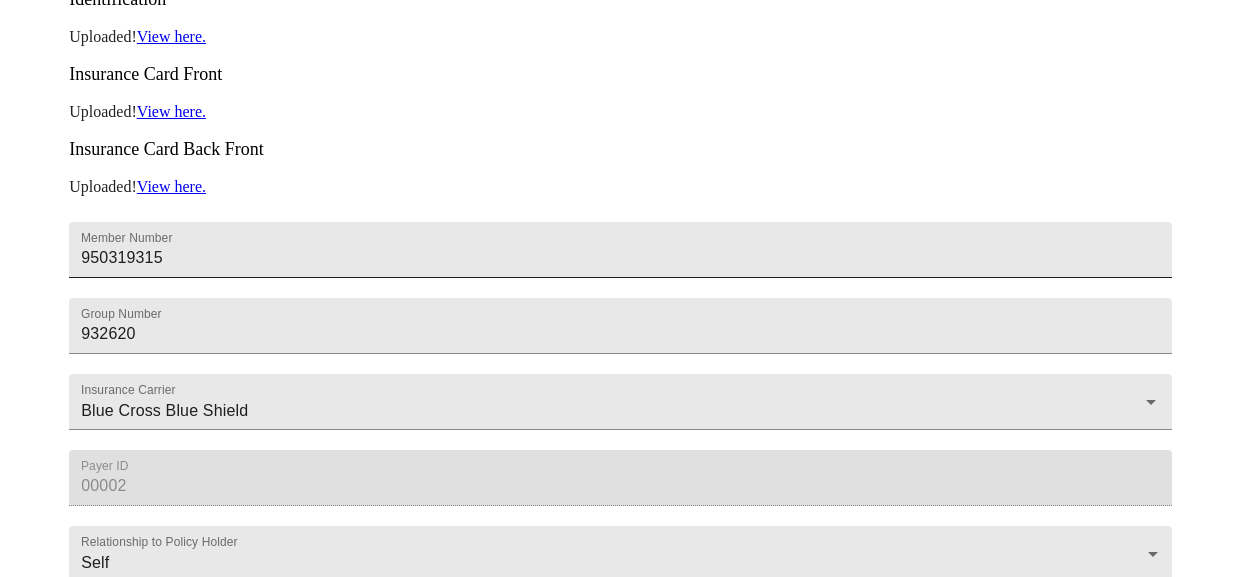click on "950319315" at bounding box center [620, 250] 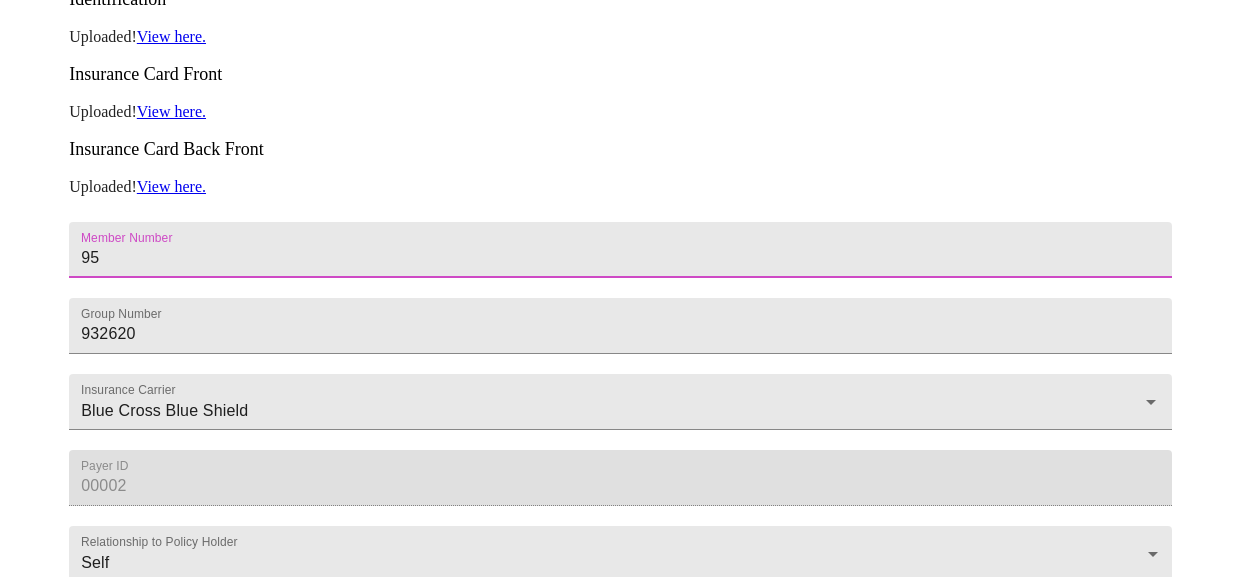 type on "9" 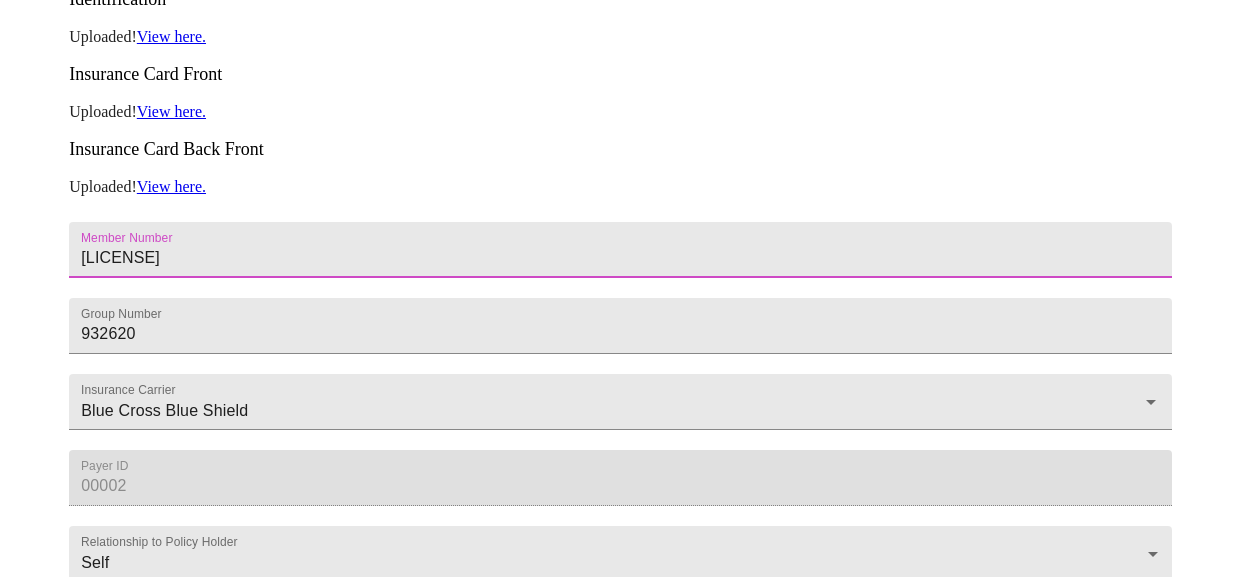 type on "[LICENSE]" 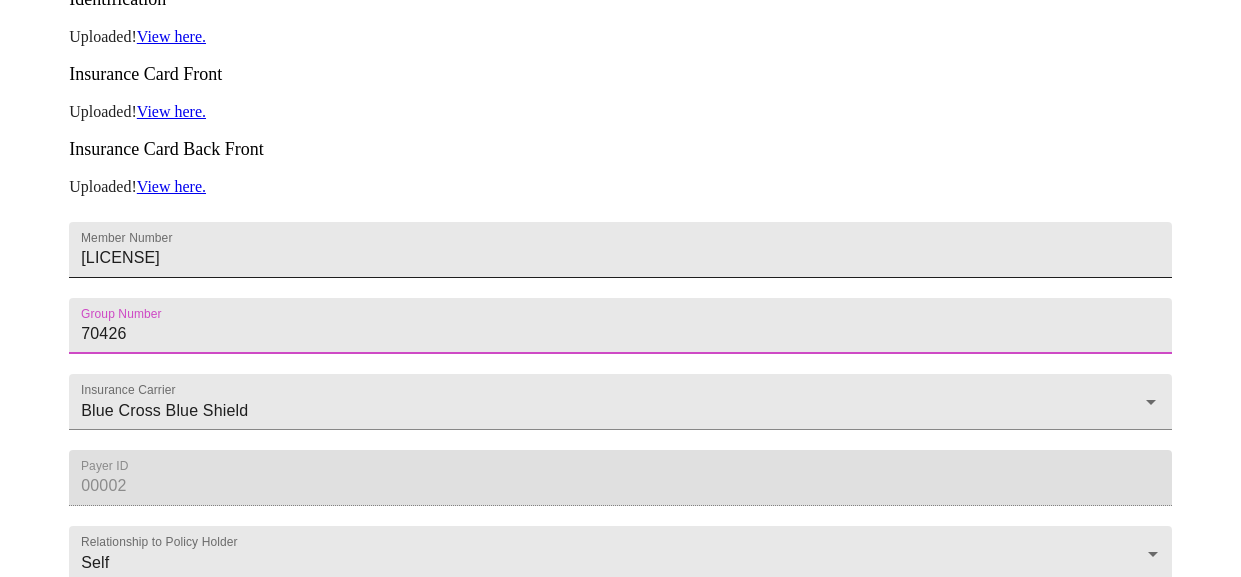 type on "70426" 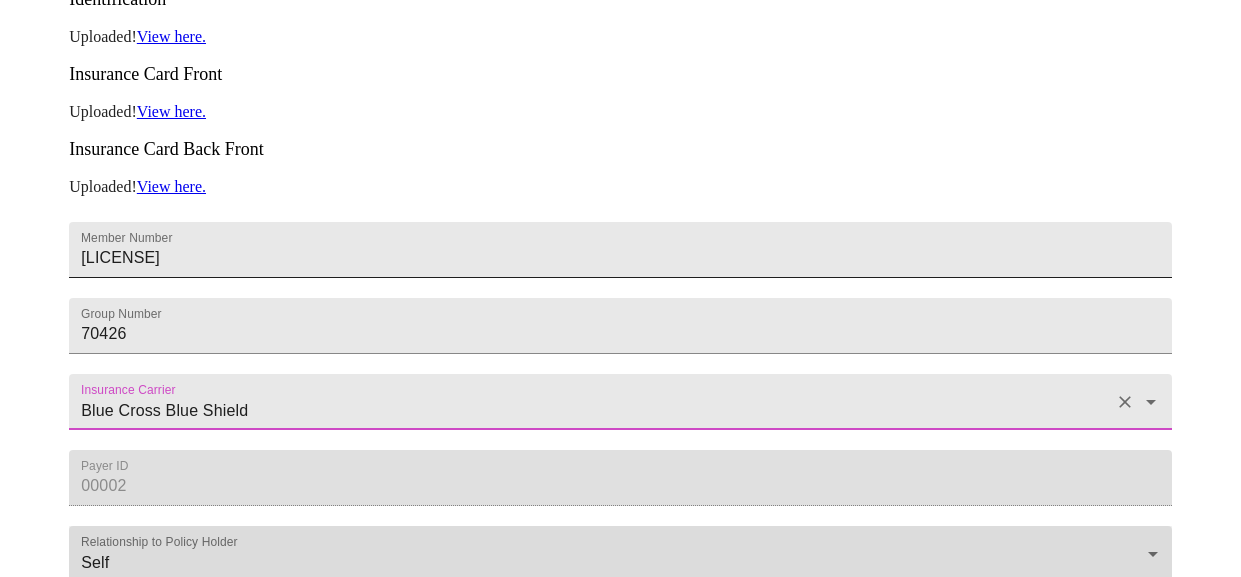 scroll, scrollTop: 667, scrollLeft: 0, axis: vertical 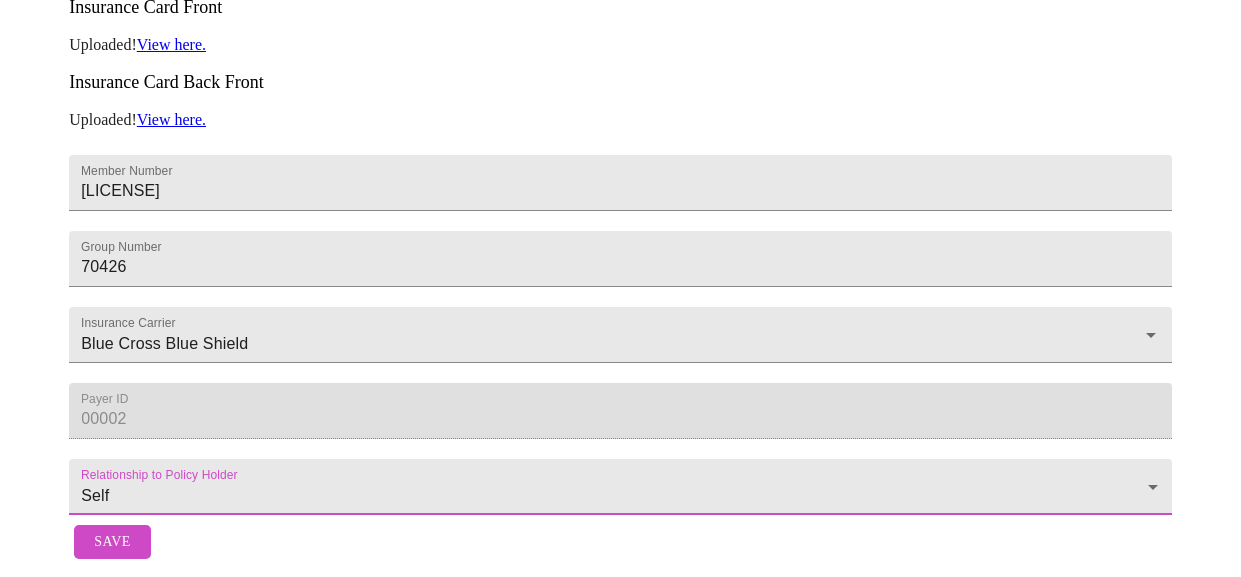 click on "Save" at bounding box center (112, 542) 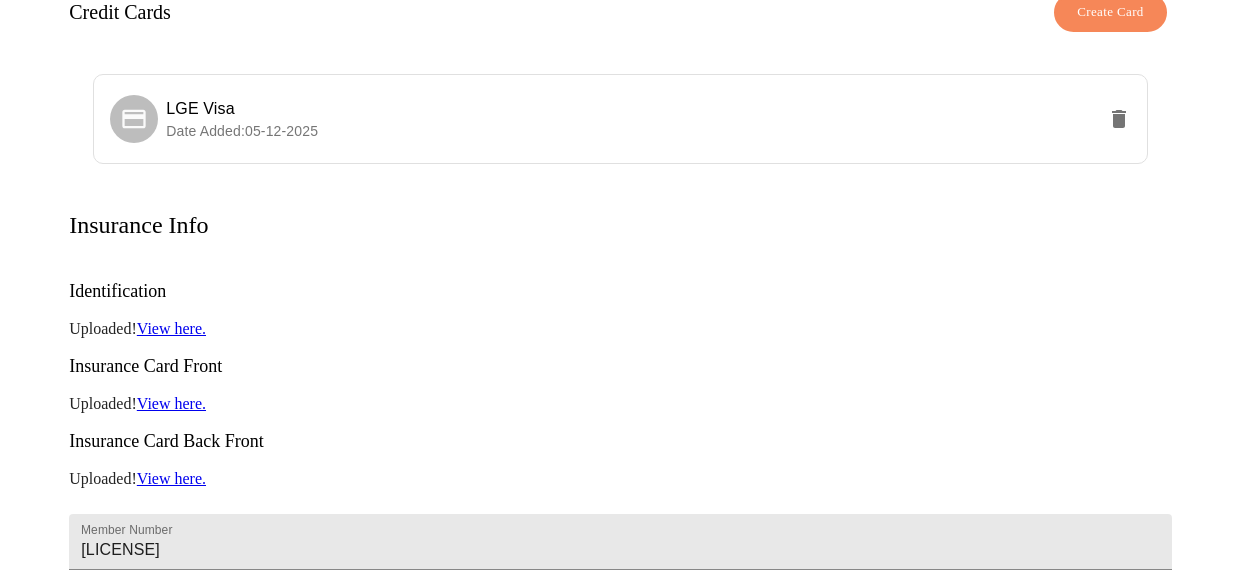 scroll, scrollTop: 206, scrollLeft: 0, axis: vertical 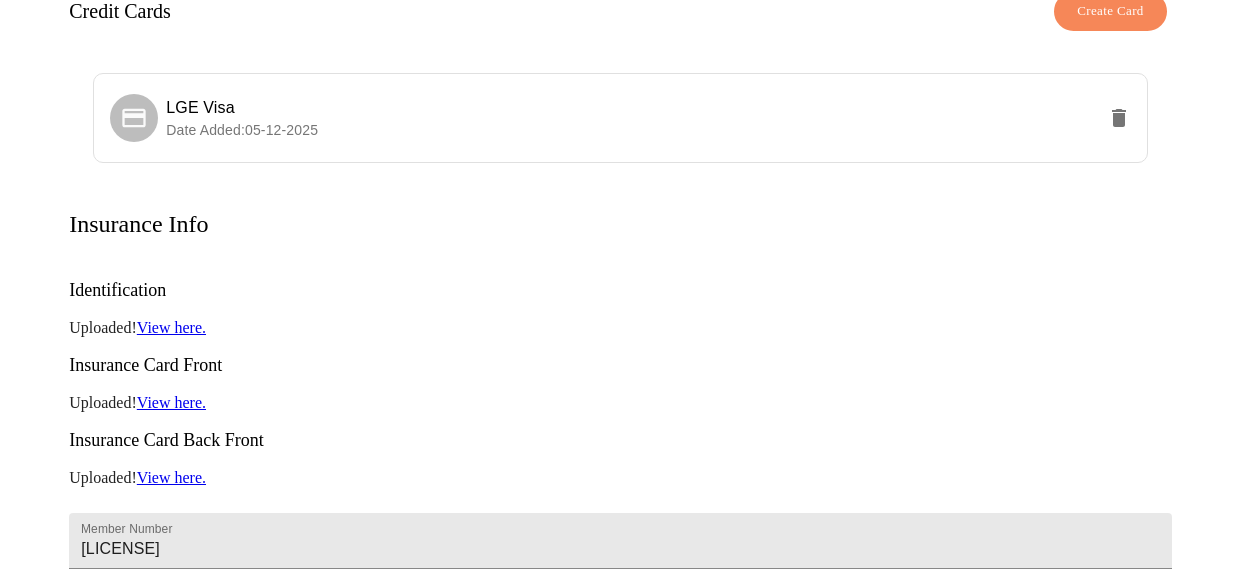 click on "View here." at bounding box center [171, 402] 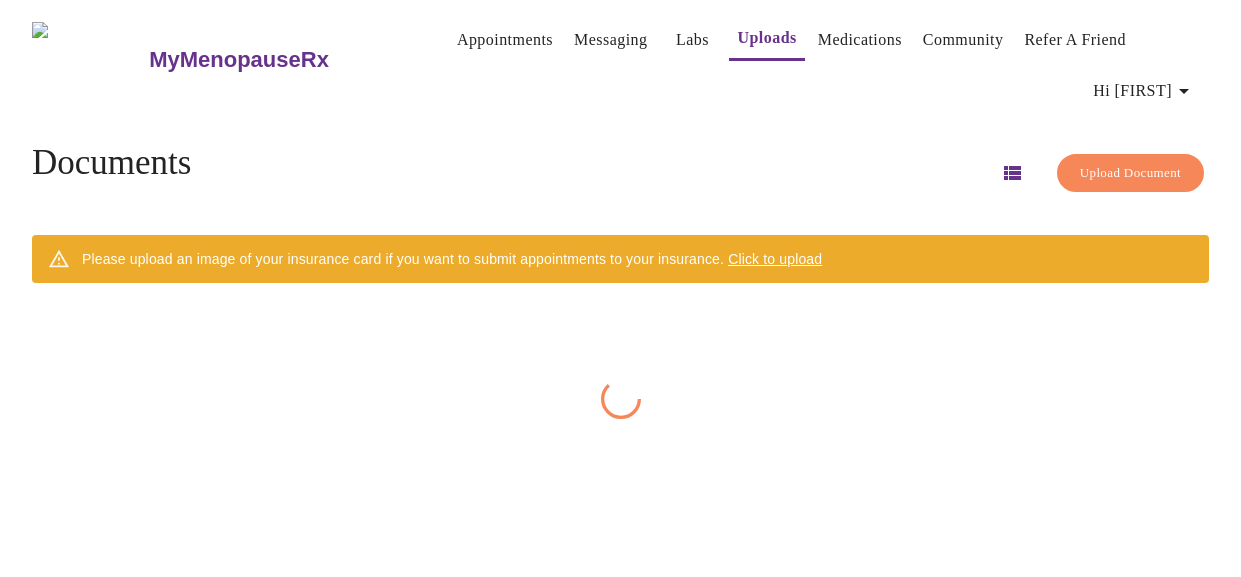 scroll, scrollTop: 0, scrollLeft: 0, axis: both 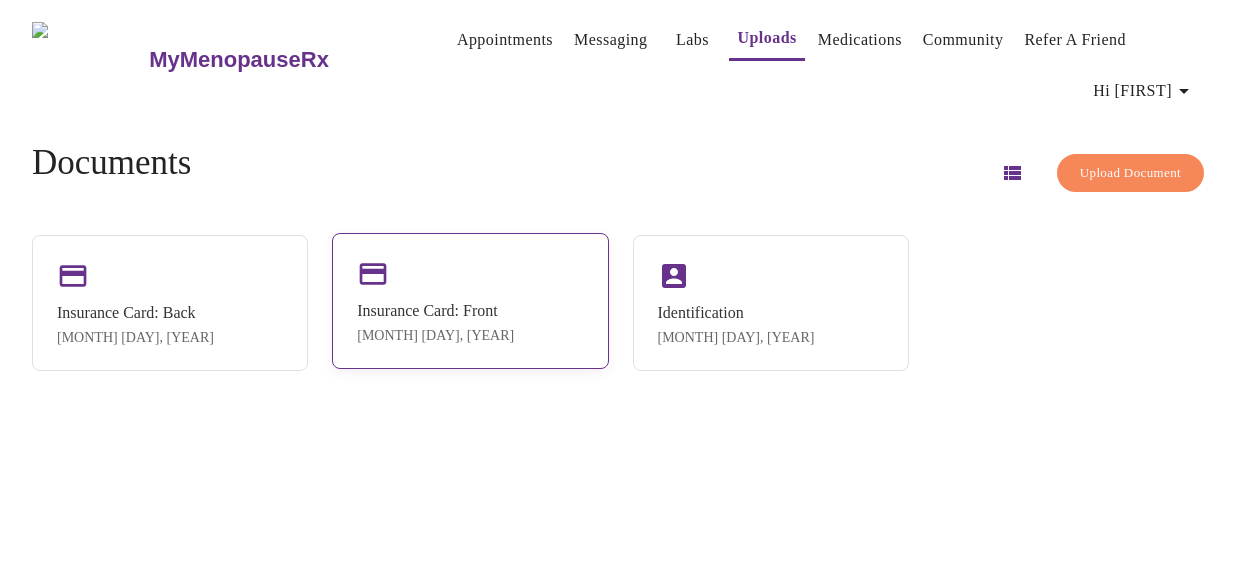 click on "Insurance Card: Front" at bounding box center [435, 311] 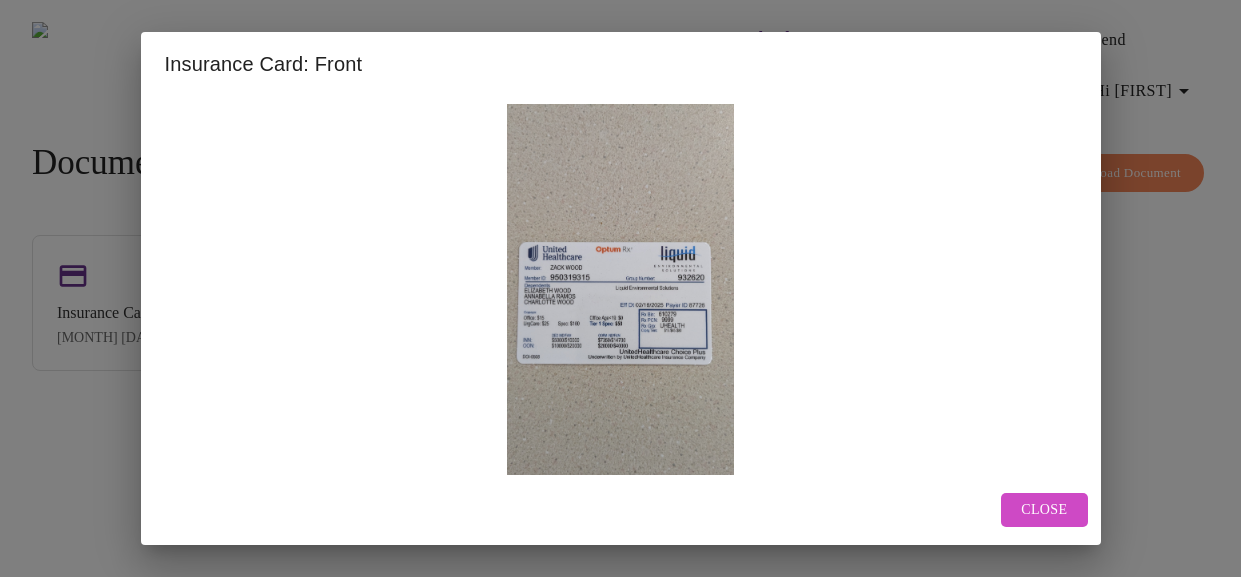 click on "Close" at bounding box center (1044, 510) 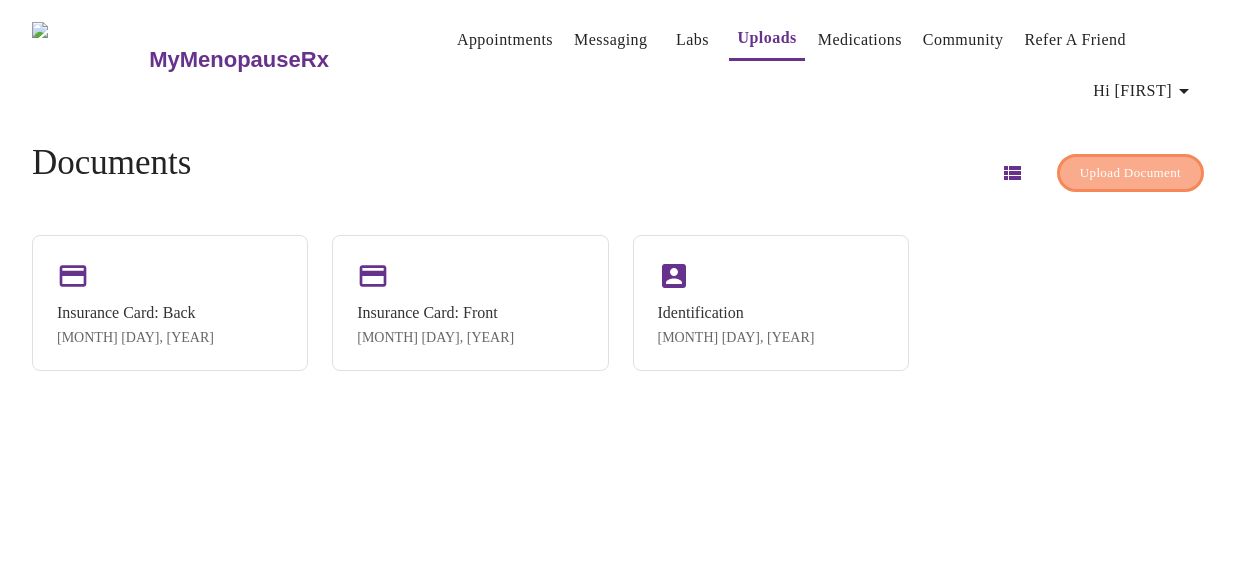 click on "Upload Document" at bounding box center (1130, 173) 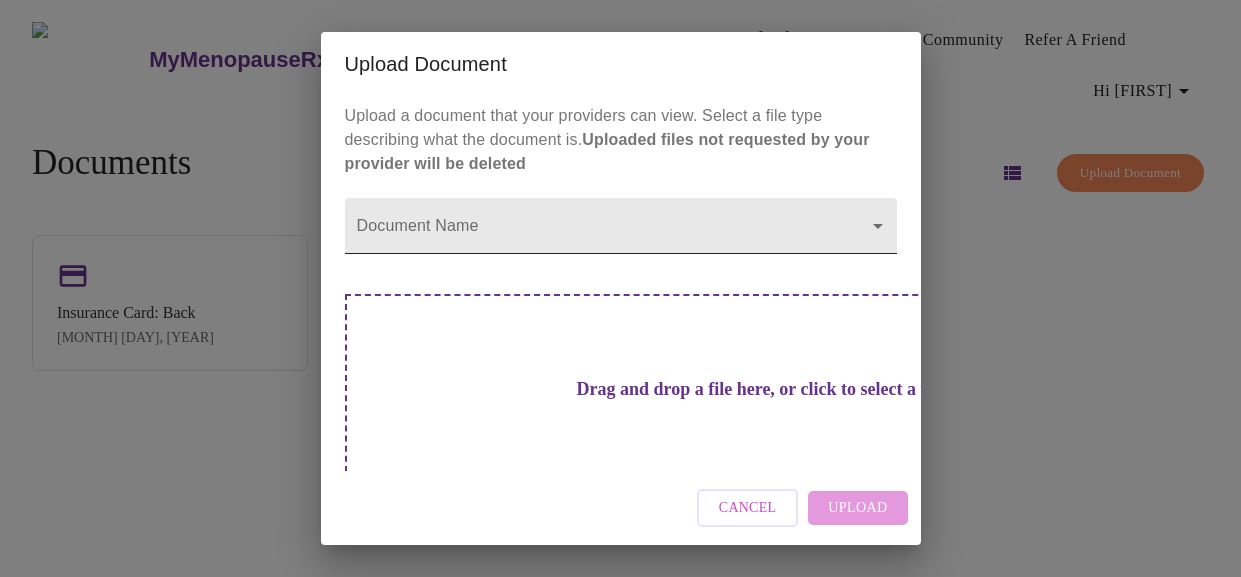 click on "MyMenopauseRx Appointments Messaging Labs Uploads Medications Community Refer a Friend Hi [FIRST]   Documents Upload Document Insurance Card: Back [MONTH] [DAY], [YEAR] Insurance Card: Front [MONTH] [DAY], [YEAR] Identification [MONTH] [DAY], [YEAR] Settings Billing Invoices Log out Upload Document Upload a document that your providers can view. Select a file type describing what the document is. Uploaded files not requested by your provider will be deleted Document Name ​ Drag and drop a file here, or click to select a file Cancel Upload" at bounding box center (620, 296) 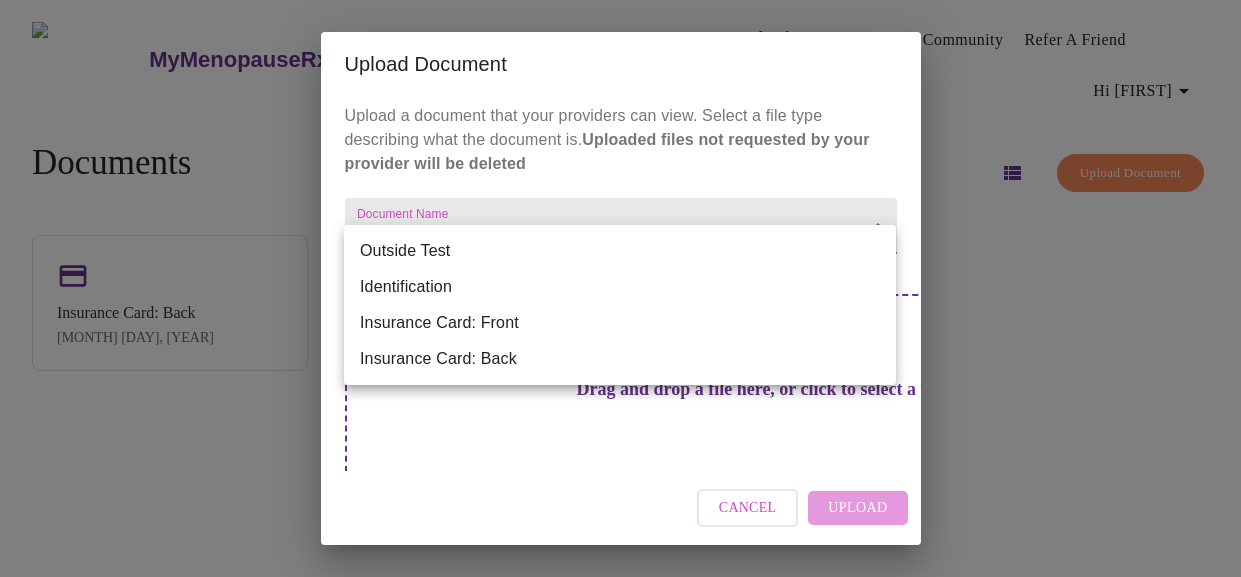 click on "Insurance Card: Front" at bounding box center [620, 323] 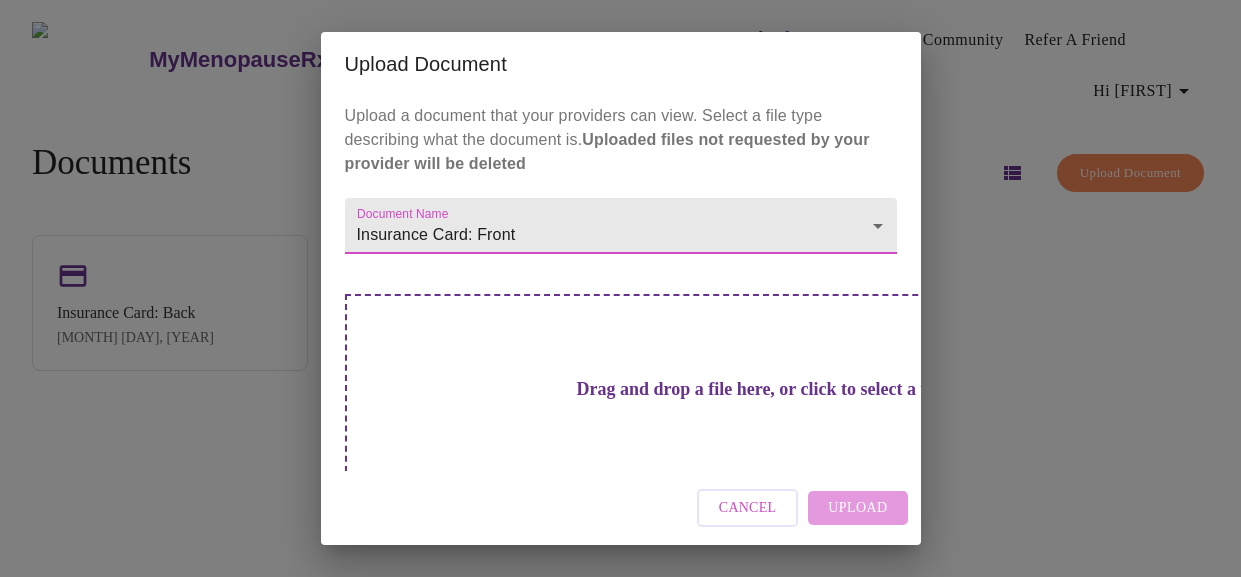 click on "Drag and drop a file here, or click to select a file" at bounding box center (761, 389) 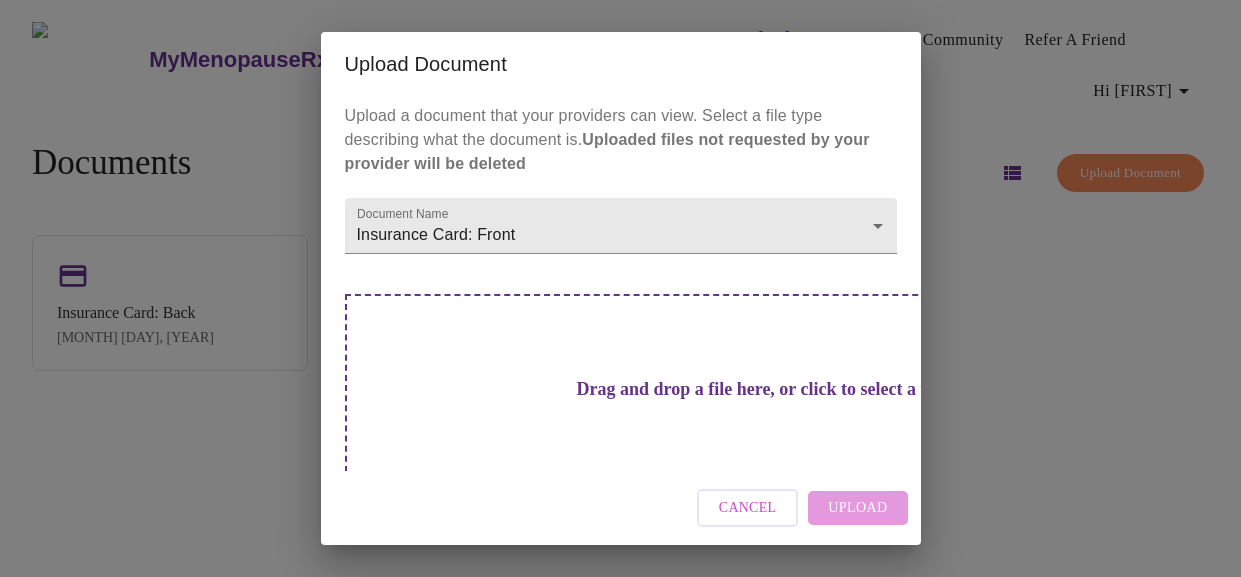scroll, scrollTop: 68, scrollLeft: 0, axis: vertical 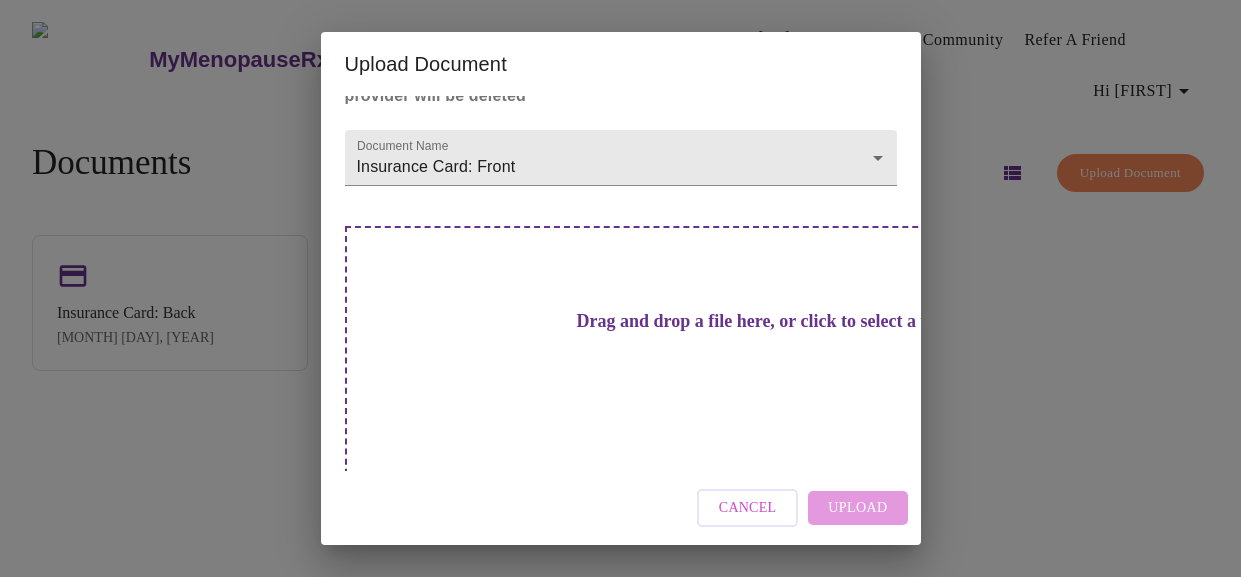click on "Drag and drop a file here, or click to select a file" at bounding box center [761, 321] 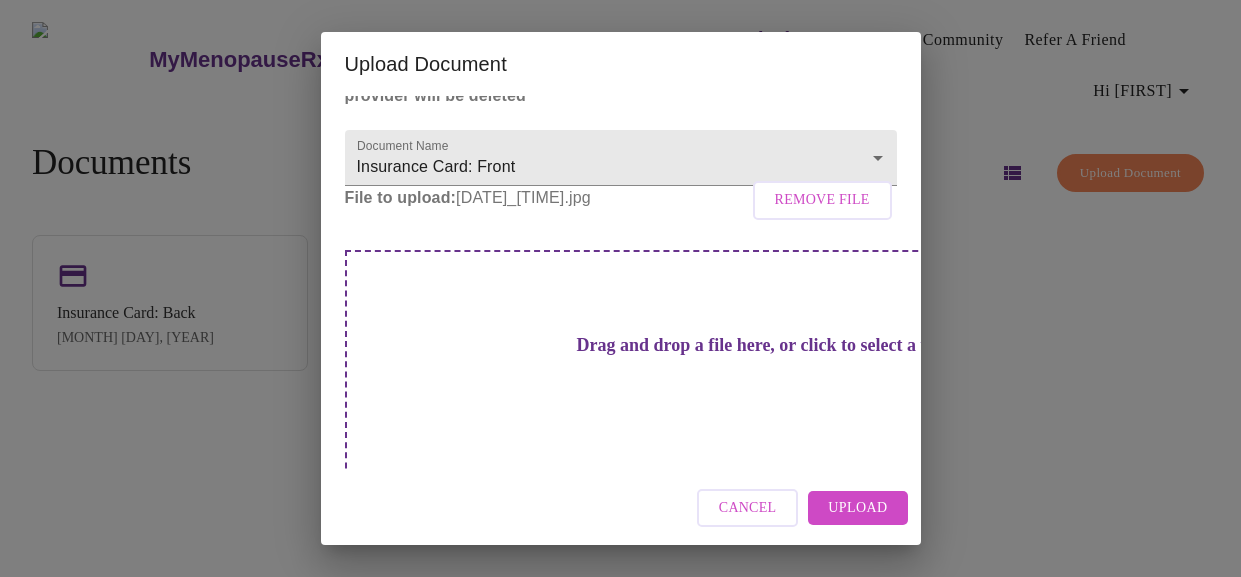 click on "Upload Document" at bounding box center (621, 64) 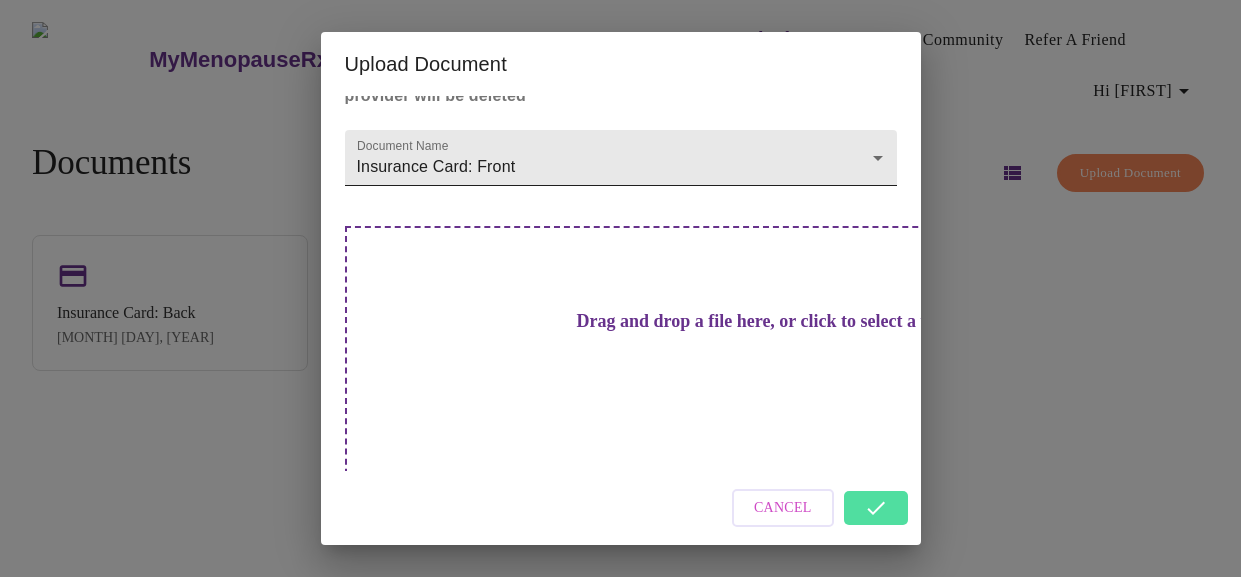 click on "MyMenopauseRx Appointments Messaging Labs Uploads Medications Community Refer a Friend Hi Elizabeth   Documents Upload Document Insurance Card: Back Mar 25, 2025 Insurance Card: Front Mar 25, 2025 Identification Mar 25, 2025 Settings Billing Invoices Log out Upload Document Upload a document that your providers can view. Select a file type describing what the document is. Uploaded files not requested by your provider will be deleted Document Name Insurance Card: Front Insurance Card: Front Drag and drop a file here, or click to select a file Cancel" at bounding box center (620, 296) 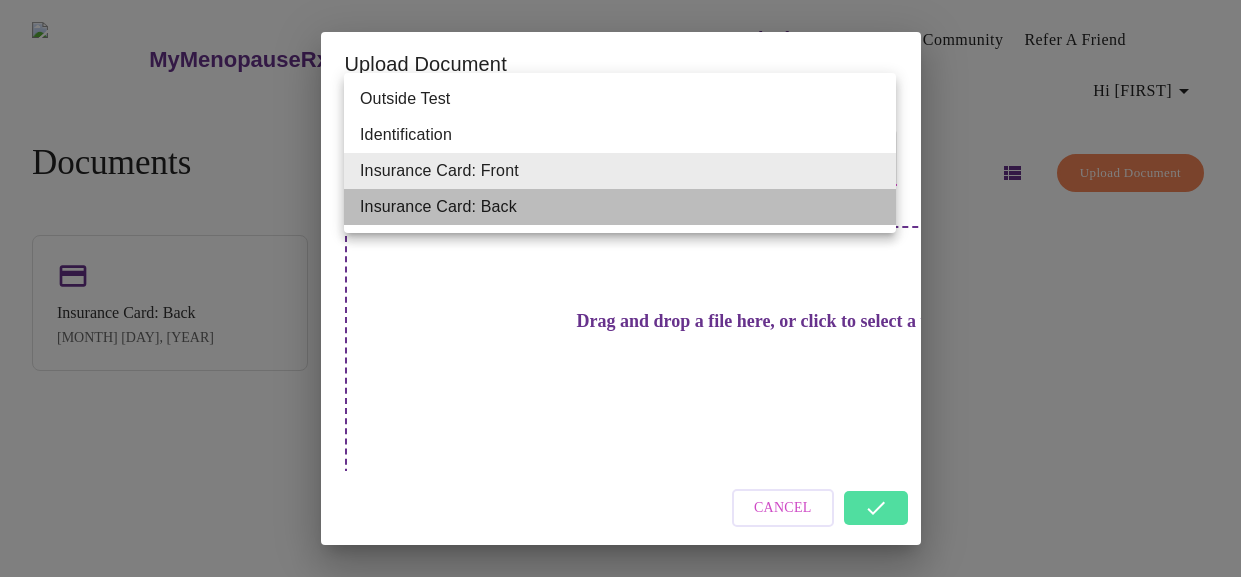 click on "Insurance Card: Back" at bounding box center [620, 207] 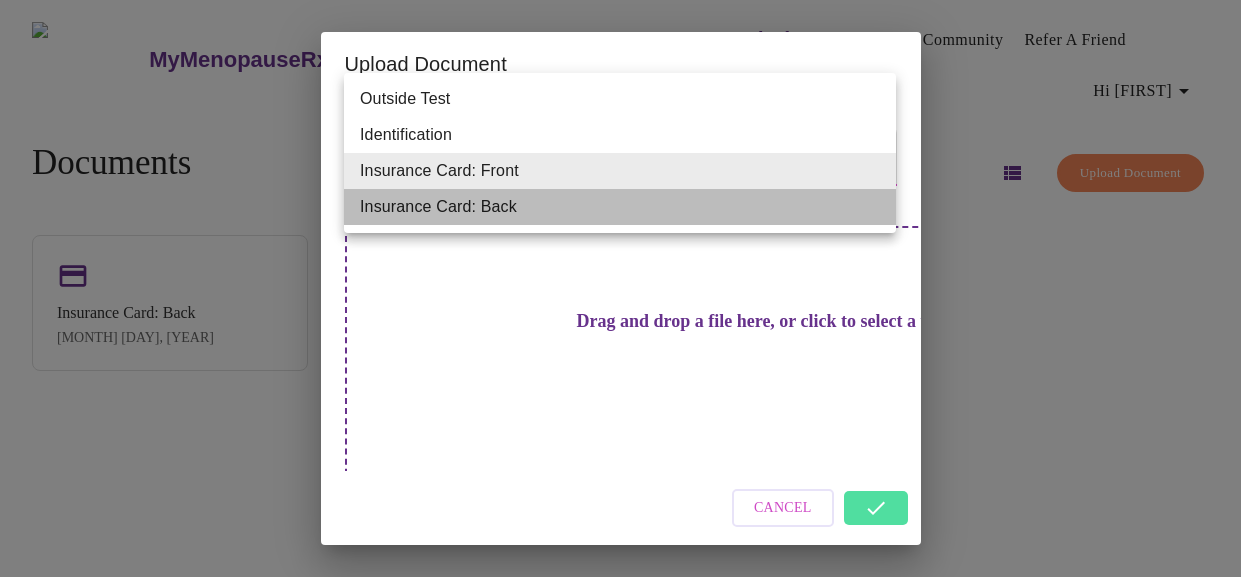 type on "Insurance Card: Back" 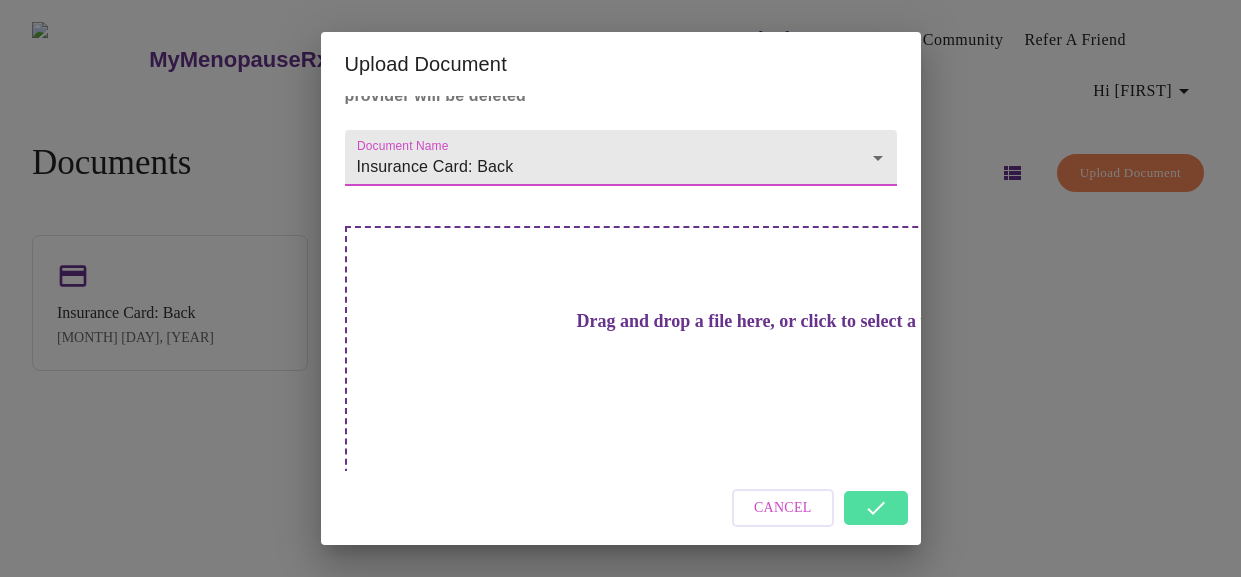 click on "Drag and drop a file here, or click to select a file" at bounding box center (761, 321) 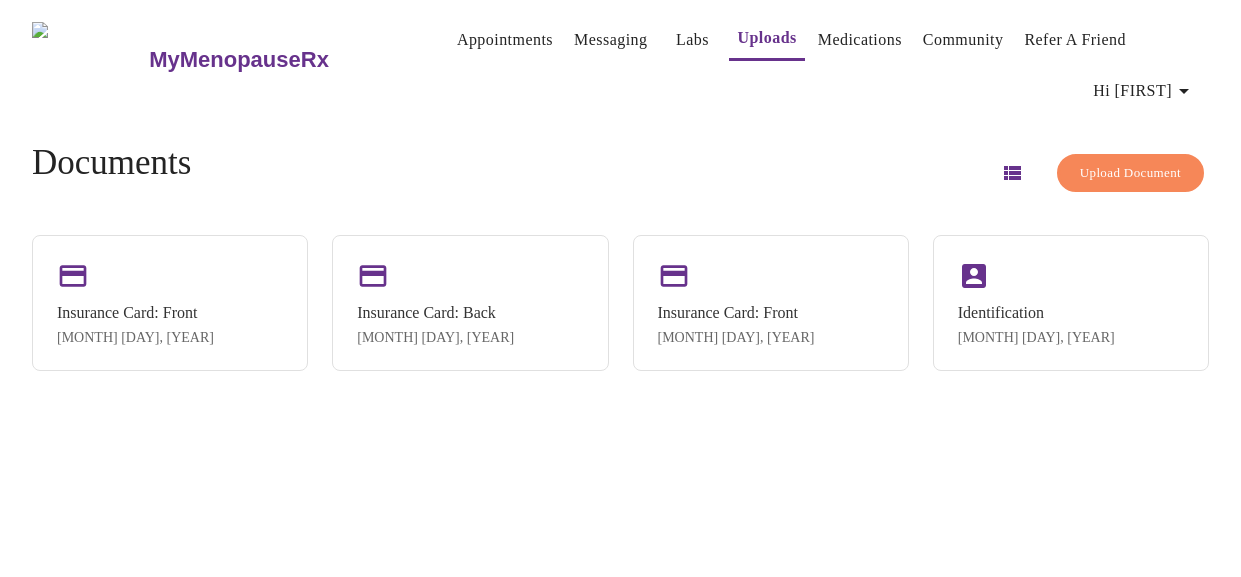 click on "Upload Document" at bounding box center (1130, 173) 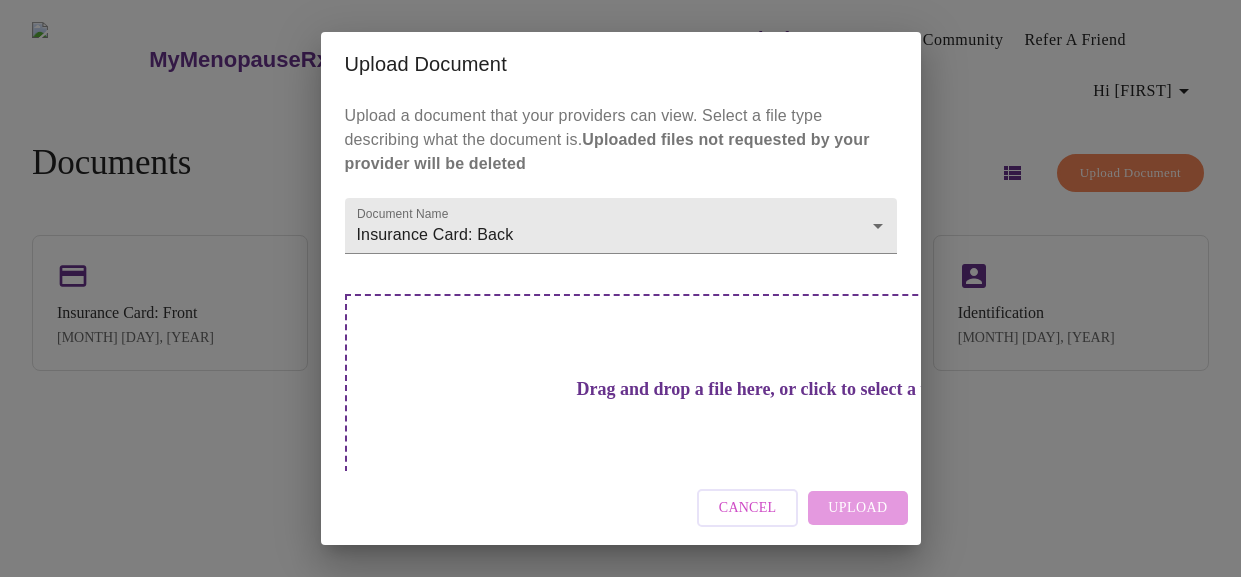 click on "Drag and drop a file here, or click to select a file" at bounding box center [761, 389] 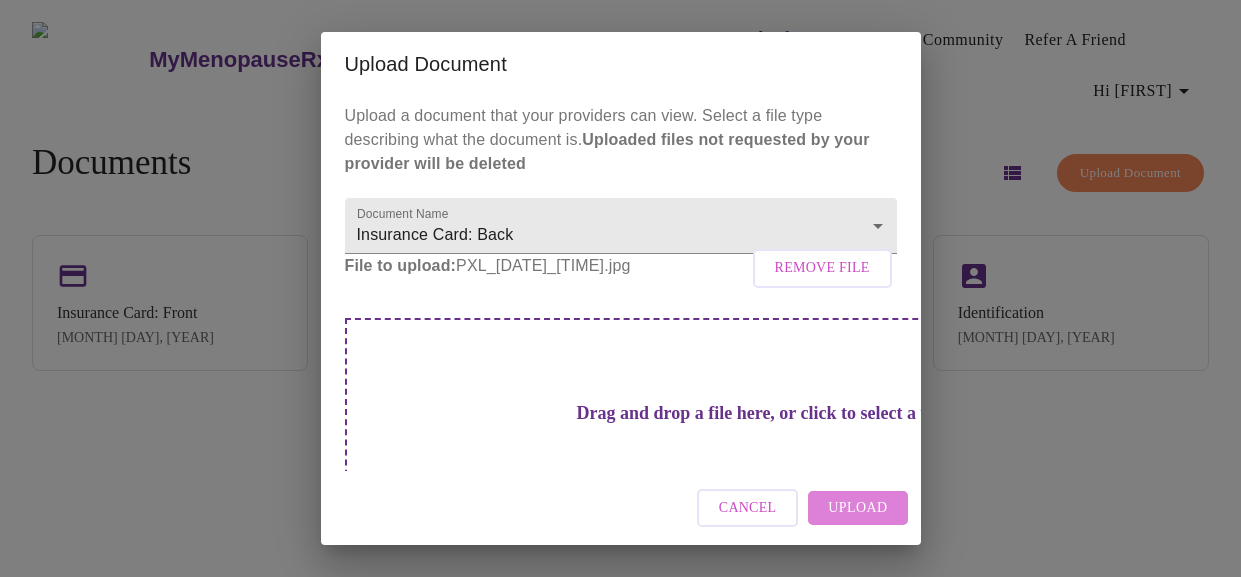 click on "Upload" at bounding box center (857, 508) 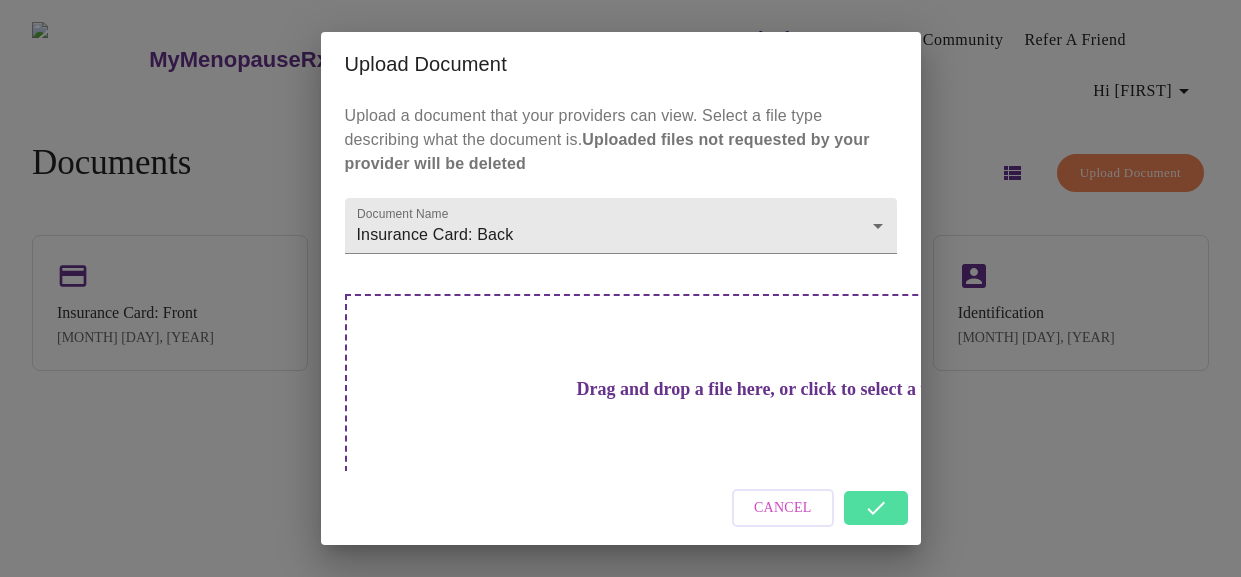 click on "Upload Document Upload a document that your providers can view. Select a file type describing what the document is. Uploaded files not requested by your provider will be deleted Document Name Insurance Card: Back Insurance Card: Back Drag and drop a file here, or click to select a file Cancel" at bounding box center [620, 288] 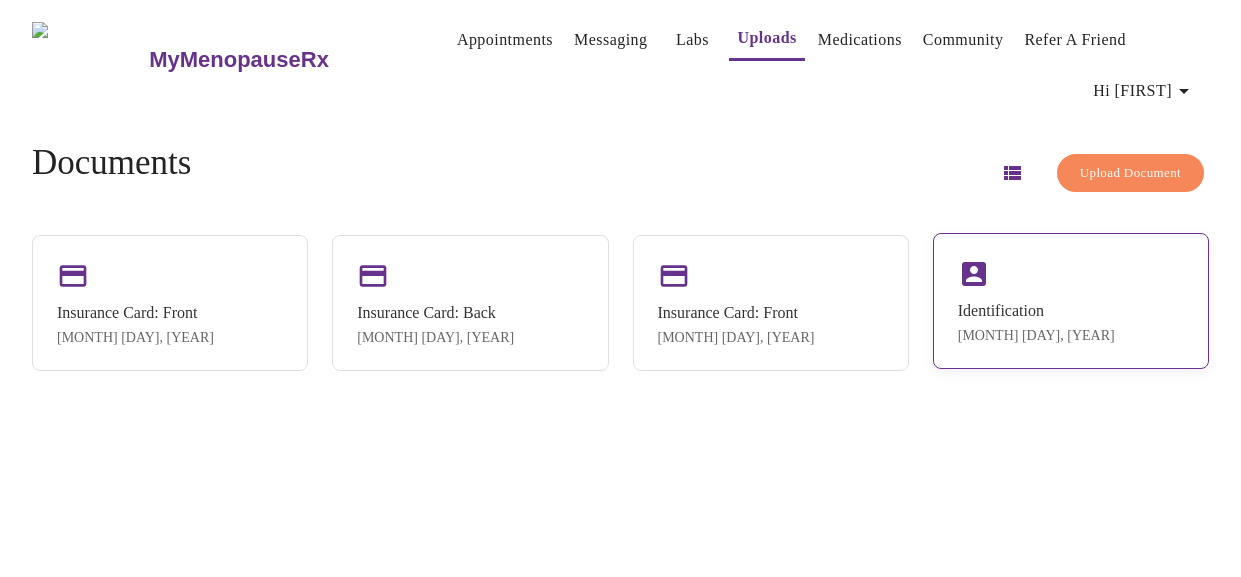 click on "Identification Mar 25, 2025" at bounding box center (1071, 301) 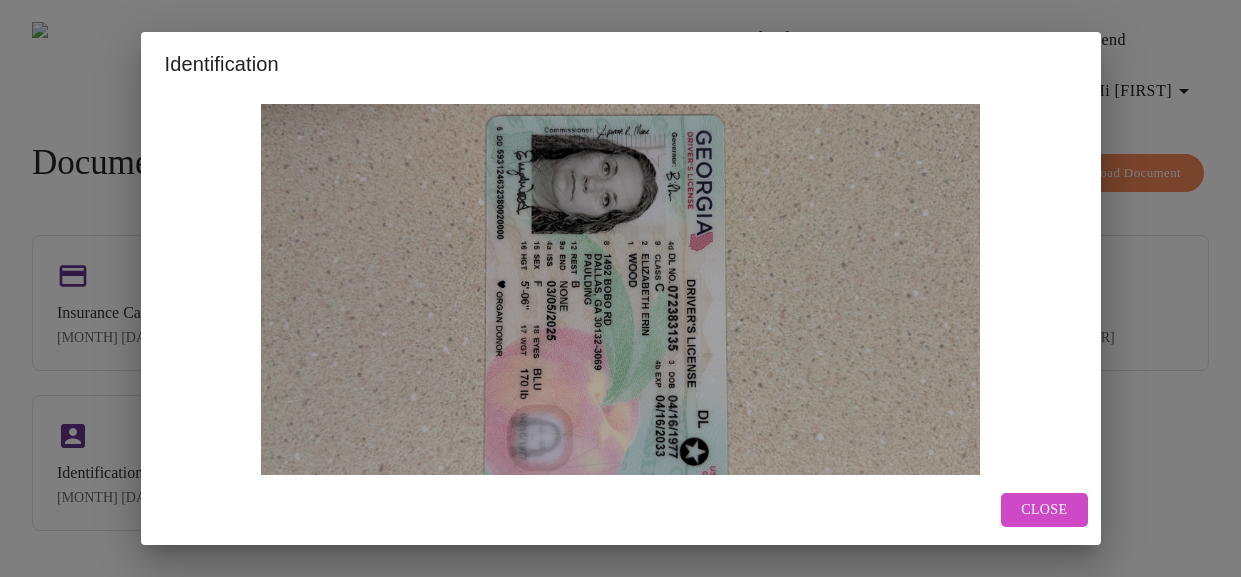 click on "Close" at bounding box center (1044, 510) 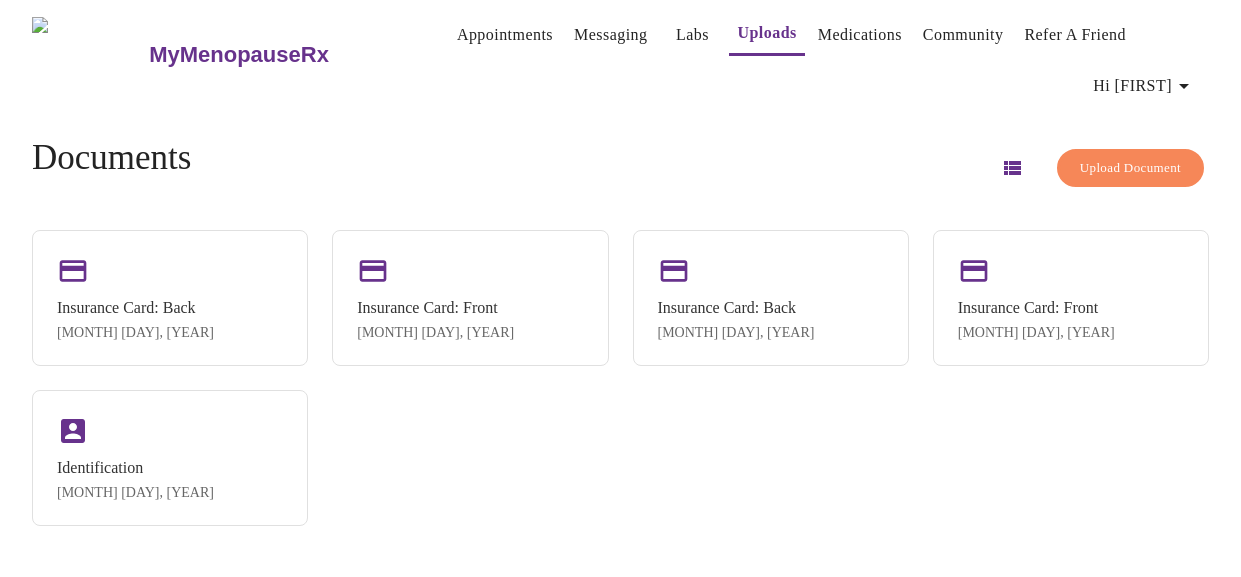 scroll, scrollTop: 0, scrollLeft: 0, axis: both 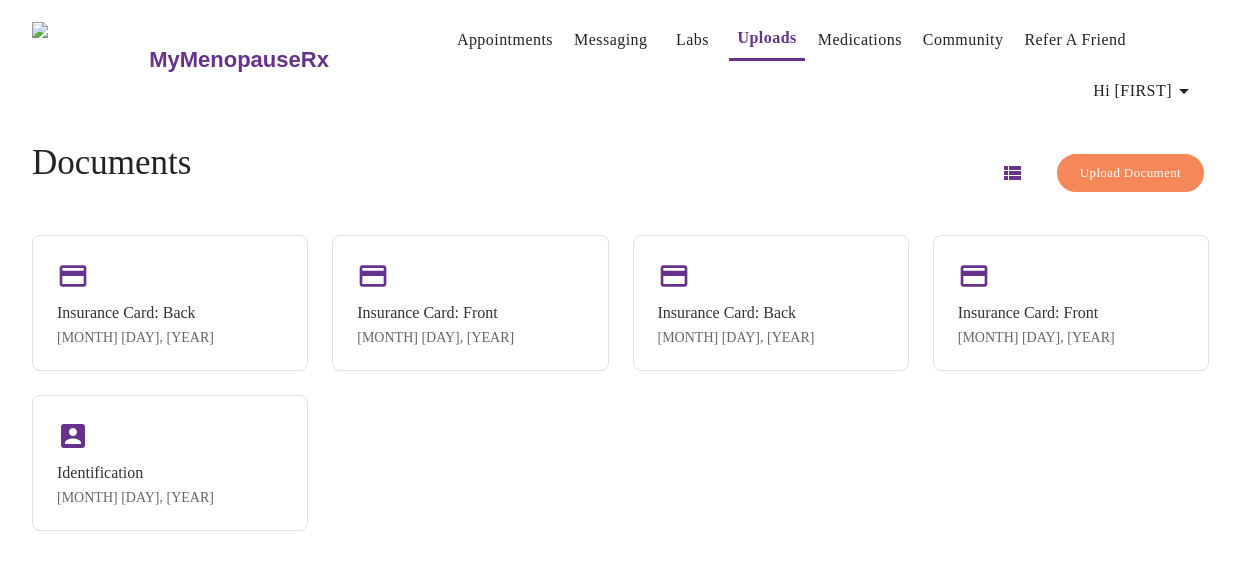 click 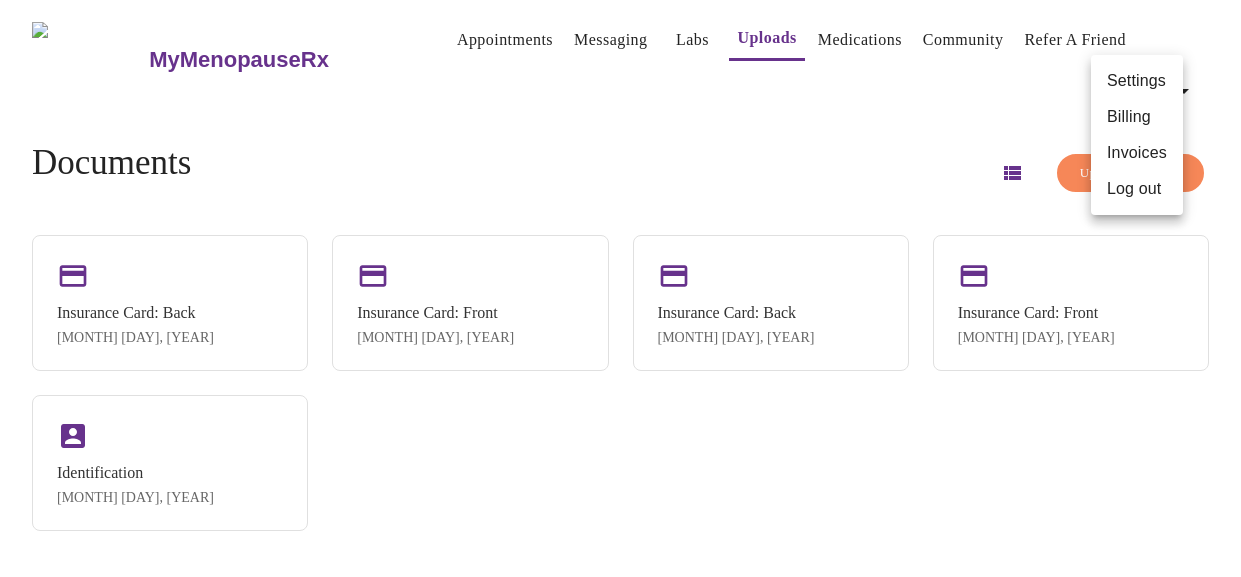 click on "Log out" at bounding box center [1137, 189] 